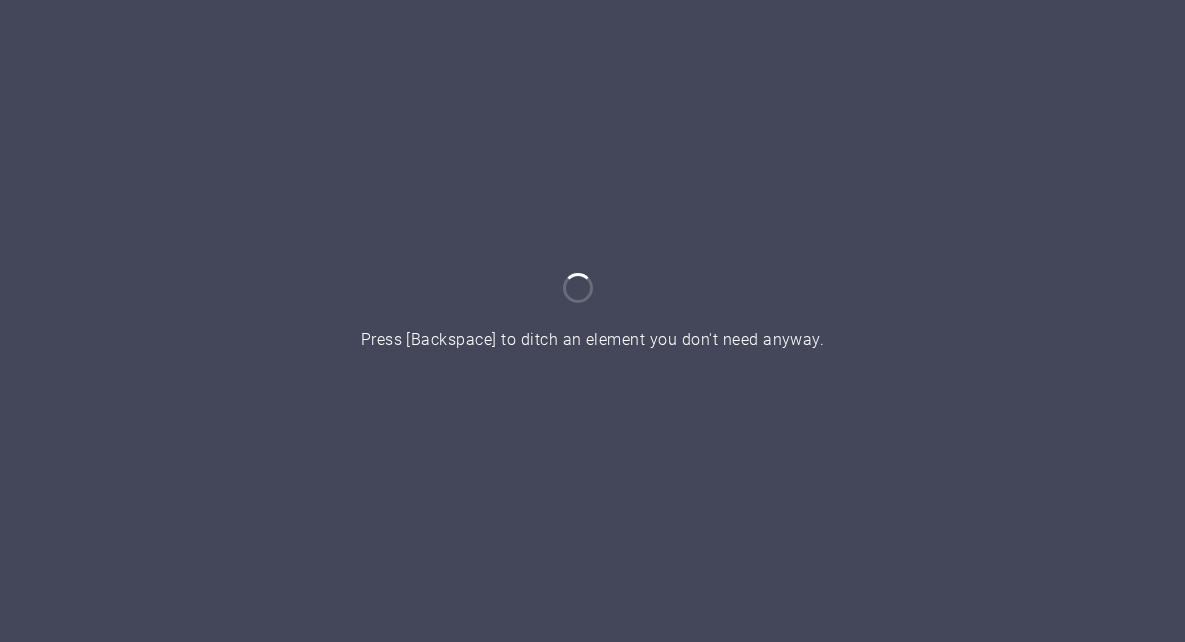 scroll, scrollTop: 0, scrollLeft: 0, axis: both 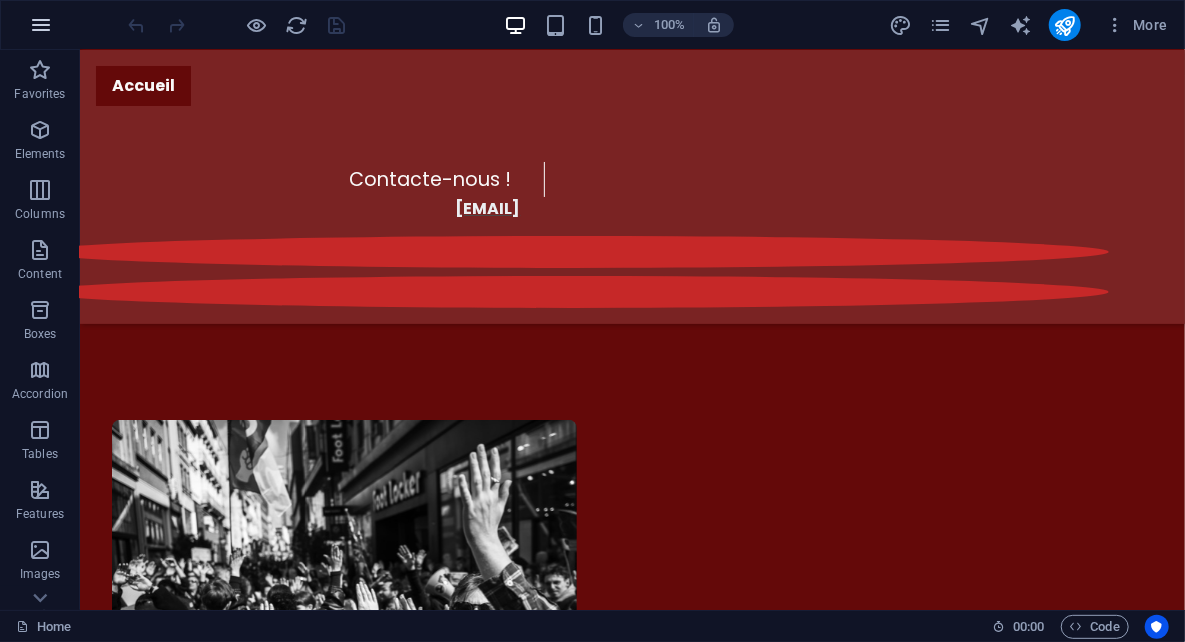 click at bounding box center (41, 25) 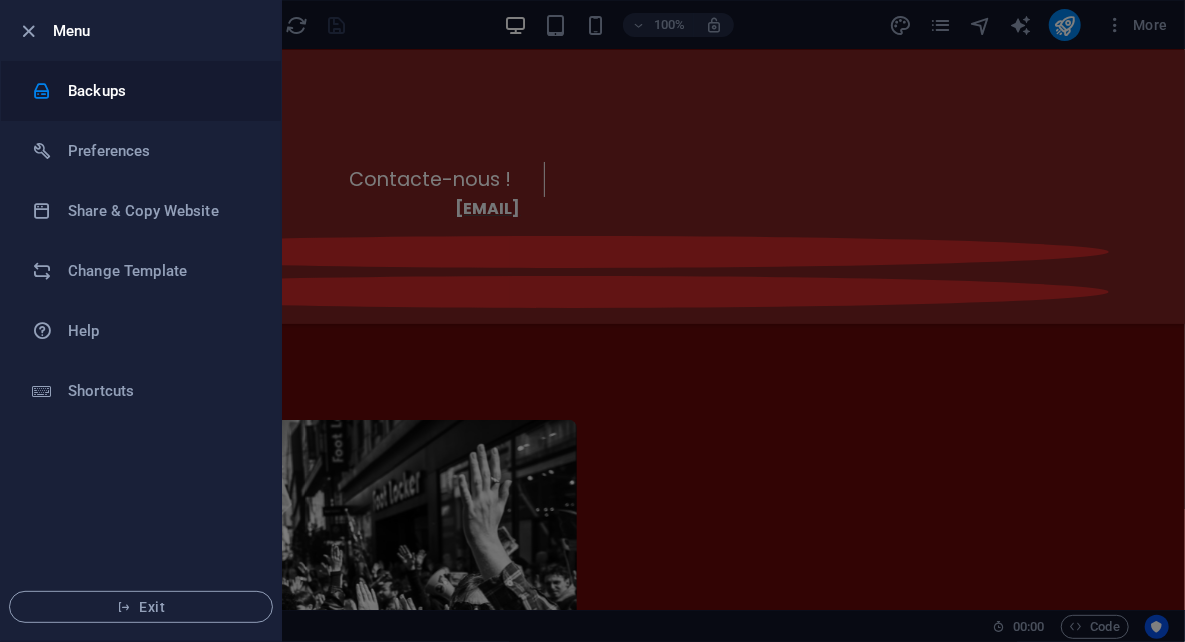 click on "Backups" at bounding box center [160, 91] 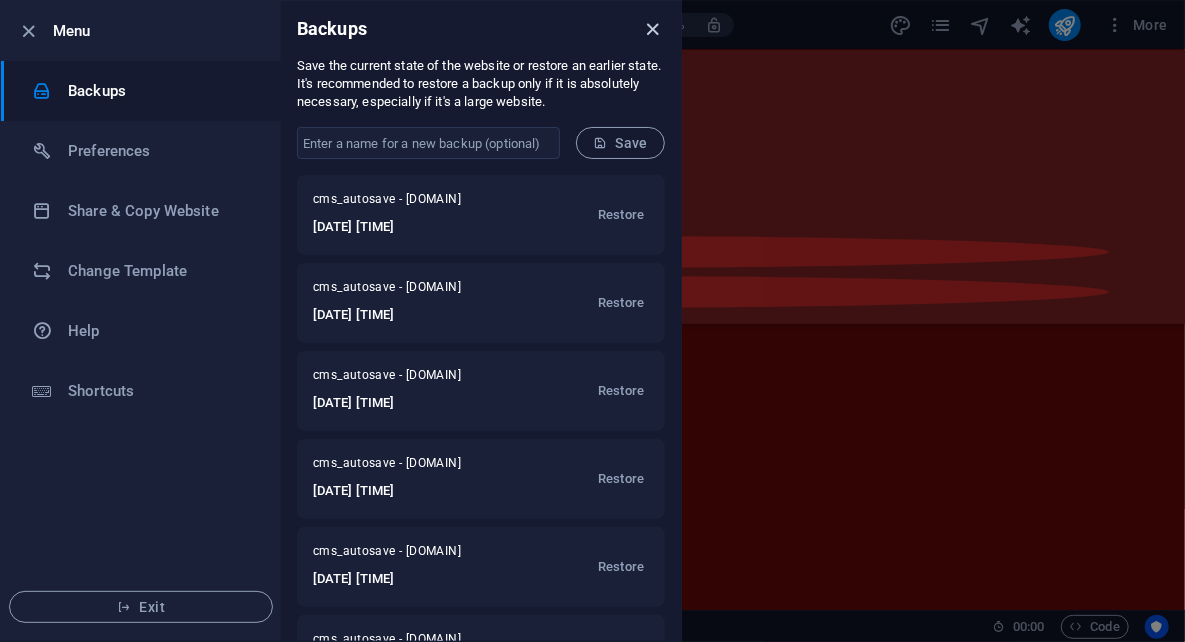 click at bounding box center [653, 29] 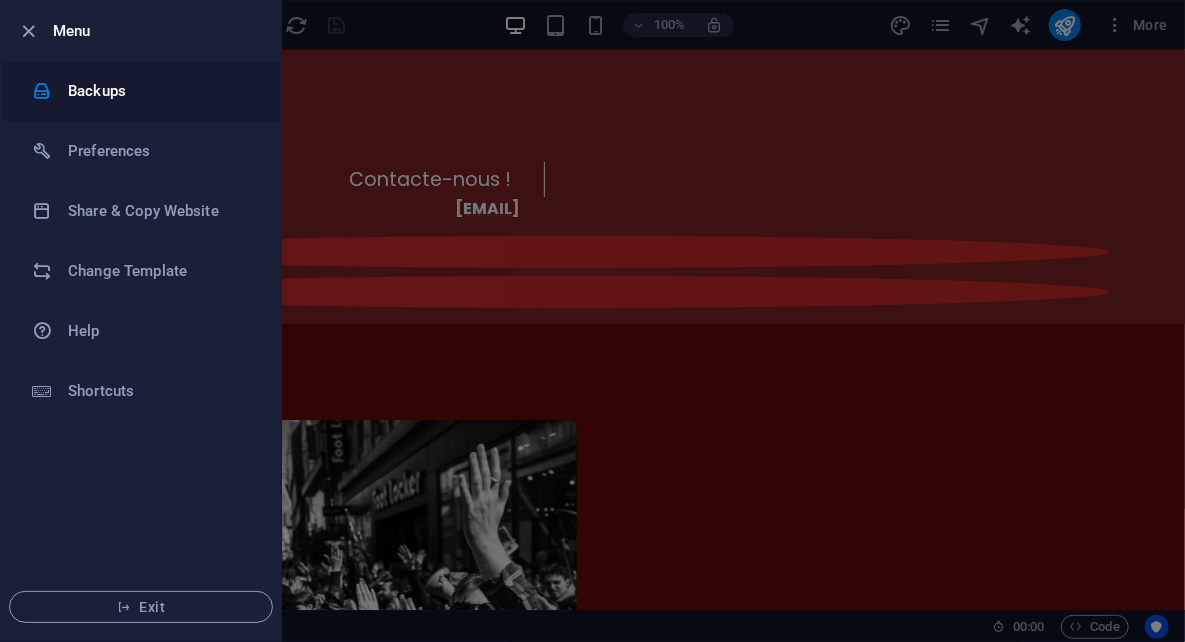 click on "Backups" at bounding box center [160, 91] 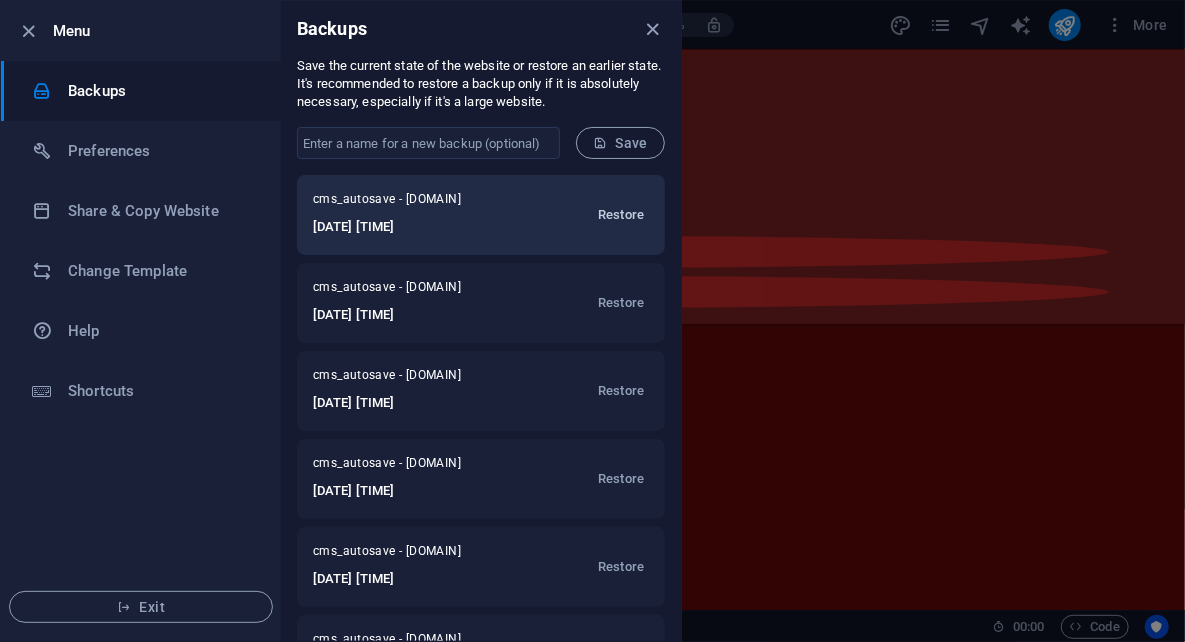 click on "Restore" at bounding box center (621, 215) 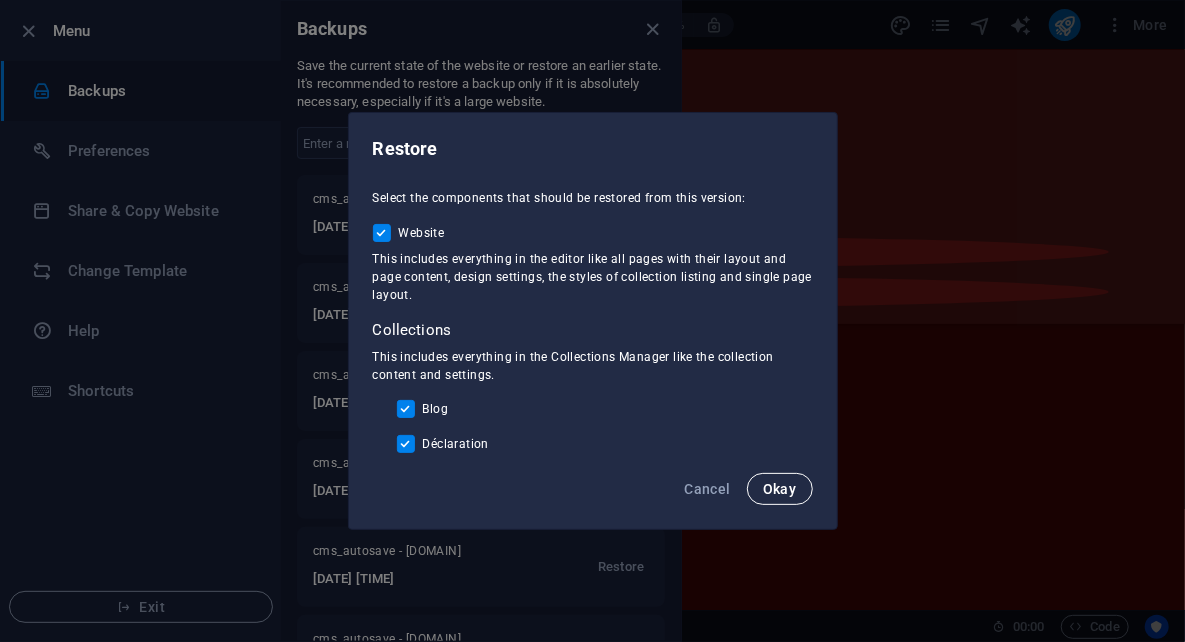 click on "Okay" at bounding box center (780, 489) 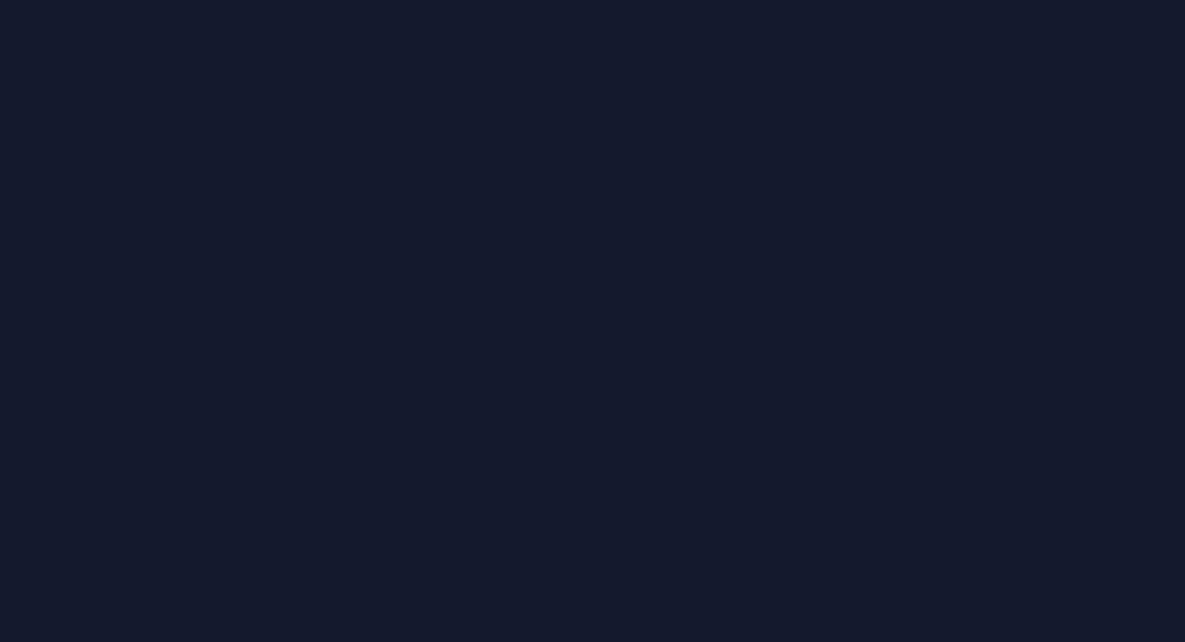 scroll, scrollTop: 0, scrollLeft: 0, axis: both 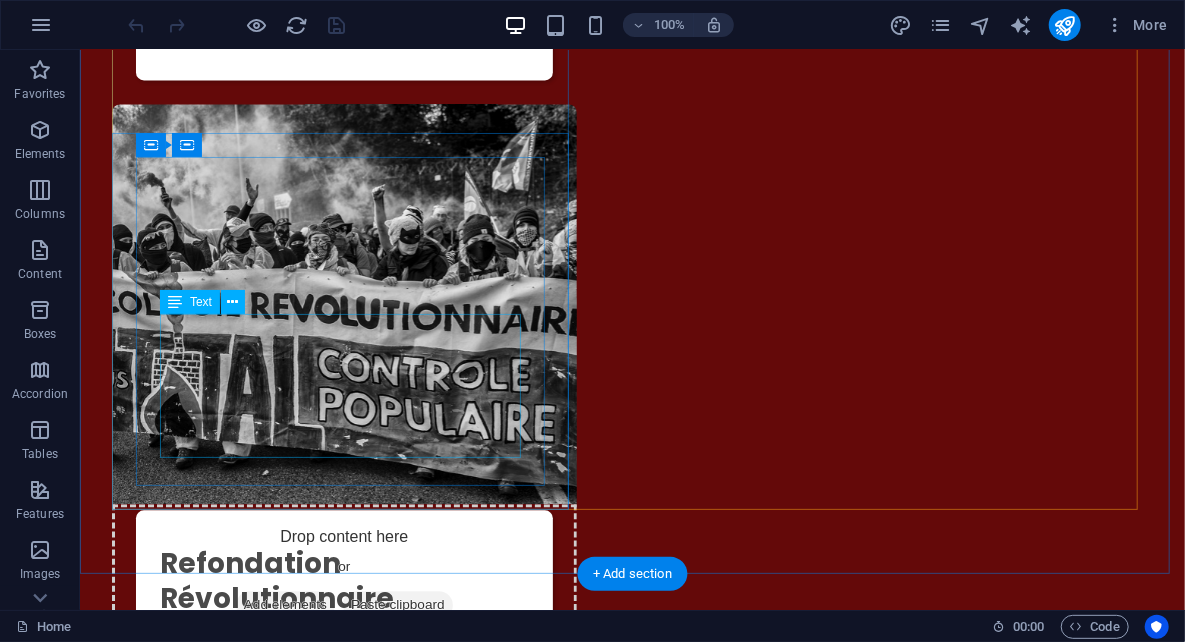click on "Premier texte public de notre courant, écrit au cœur de la crise du PSL.  Il dénonçait la dérive substitutionniste et appelait à une refondation politique depuis les luttes, la jeunesse et les opprimé·es. [MONTH] [YEAR]" at bounding box center (343, 2312) 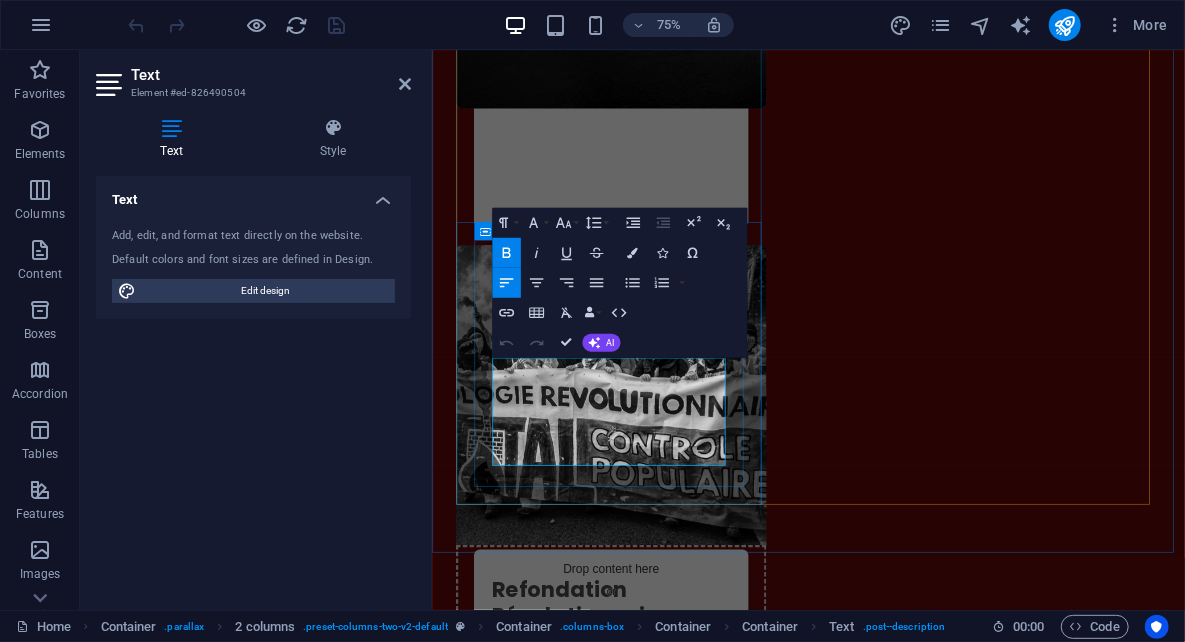 click on "Premier texte public de notre courant, écrit au cœur de la crise du PSL.  Il dénonçait la dérive substitutionniste et appelait à une refondation politique depuis les luttes, la jeunesse et les opprimé·es. [MONTH] [YEAR]" at bounding box center [670, 2518] 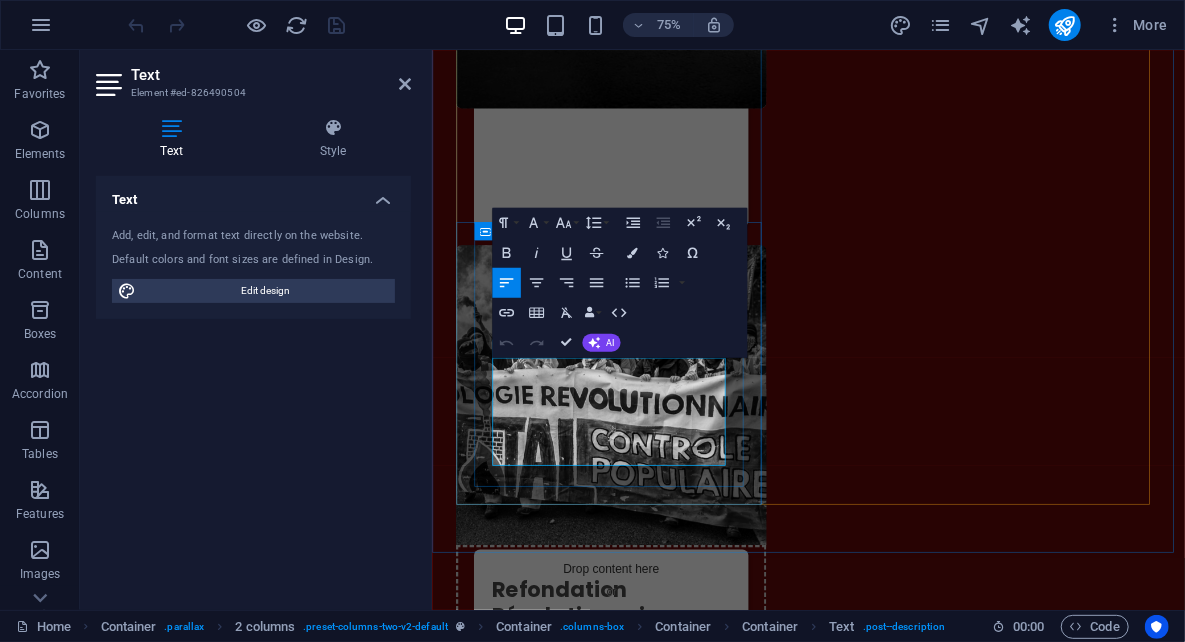 click on "Premier texte public de notre courant, écrit au cœur de la crise du PSL.  Il dénonçait la dérive substitutionniste et appelait à une refondation politique depuis les luttes, la jeunesse et les opprimé·es. Octobre 2024" at bounding box center [670, 2518] 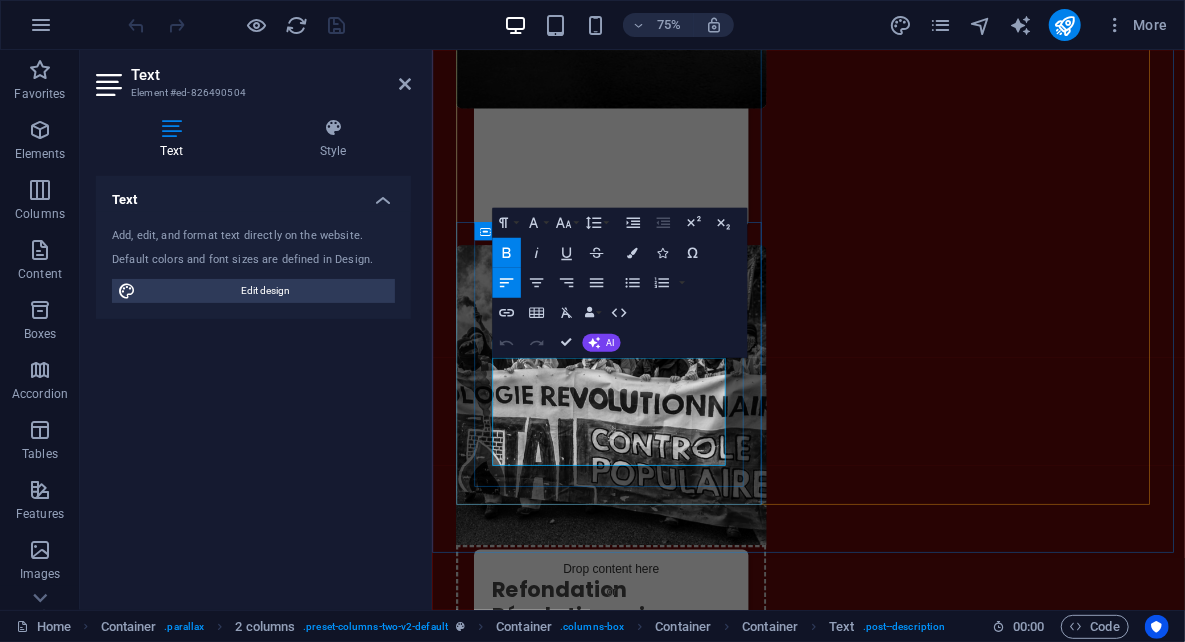 click on "Premier texte public de notre courant, écrit au cœur de la crise du PSL.  Il dénonçait la dérive substitutionniste et appelait à une refondation politique depuis les luttes, la jeunesse et les opprimé·es. Octobre 2024" at bounding box center (670, 2518) 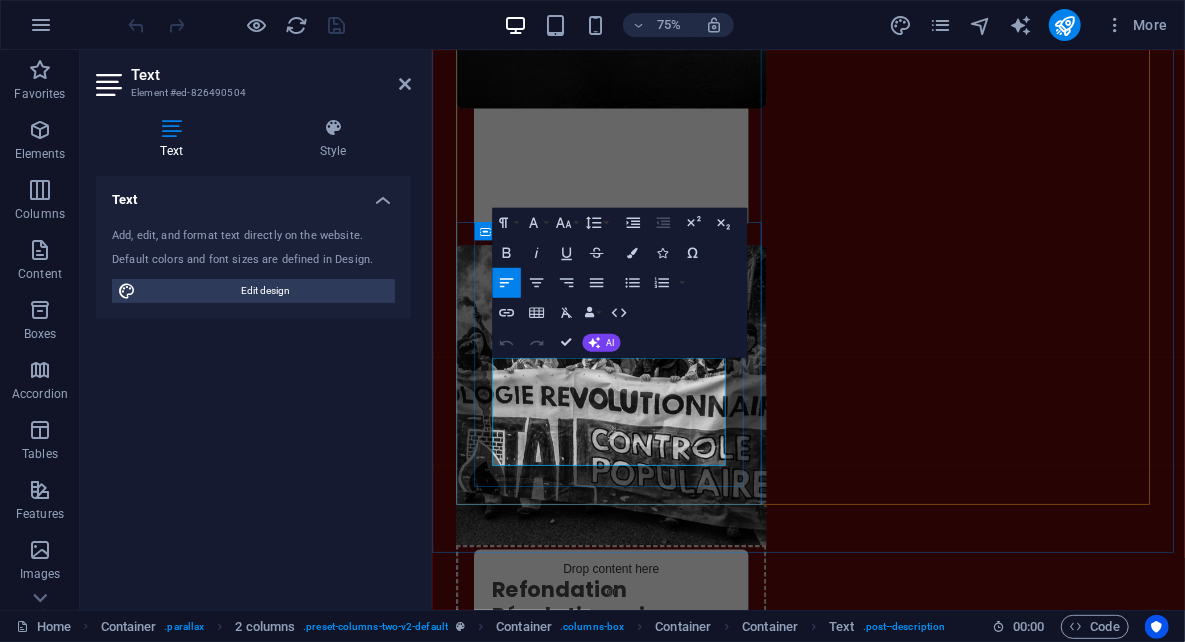 click on "Premier texte public de notre courant, écrit au cœur de la crise du PSL.  Il dénonçait la dérive substitutionniste et appelait à une refondation politique depuis les luttes, la jeunesse et les opprimé·es. Octobre 2024" at bounding box center [670, 2518] 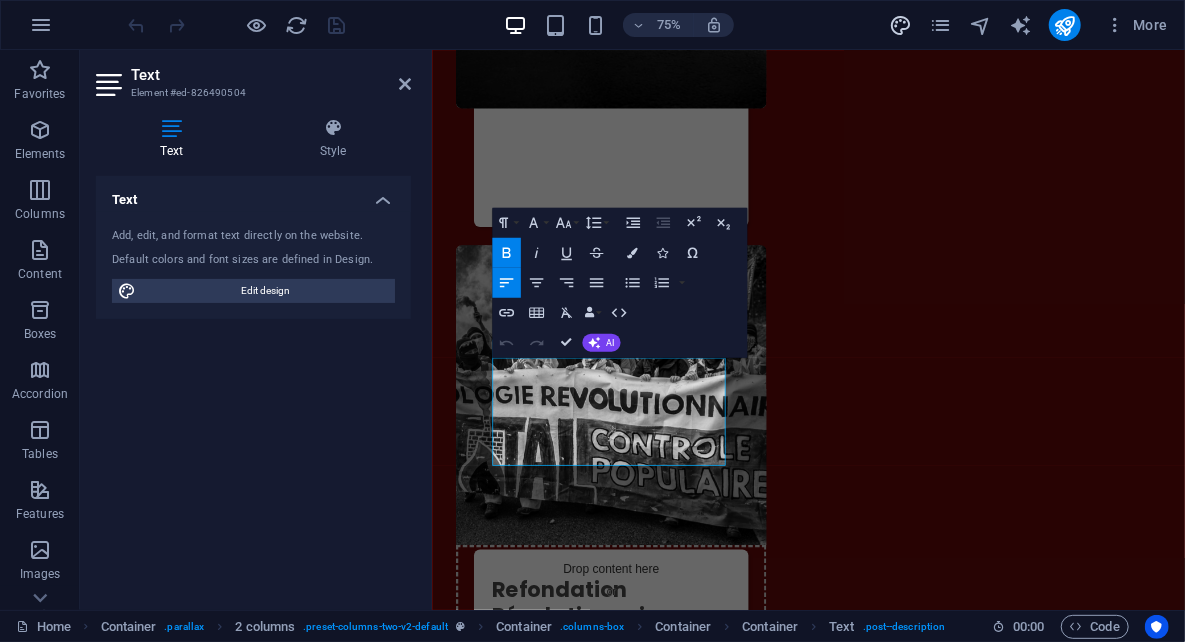 click at bounding box center (900, 25) 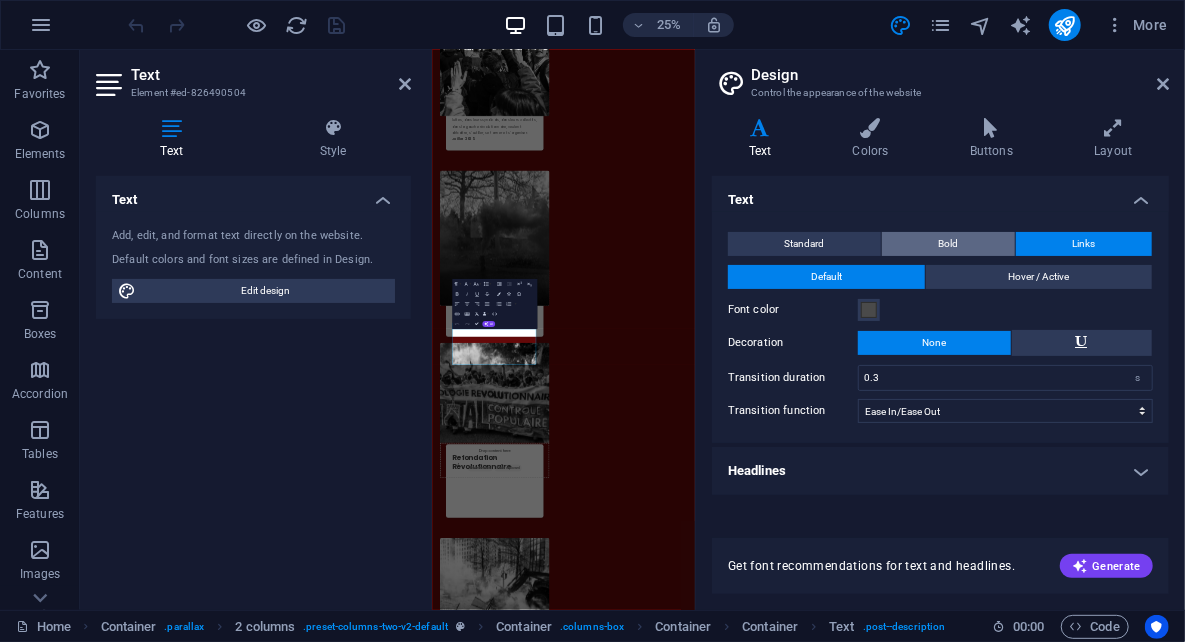 scroll, scrollTop: 2343, scrollLeft: 0, axis: vertical 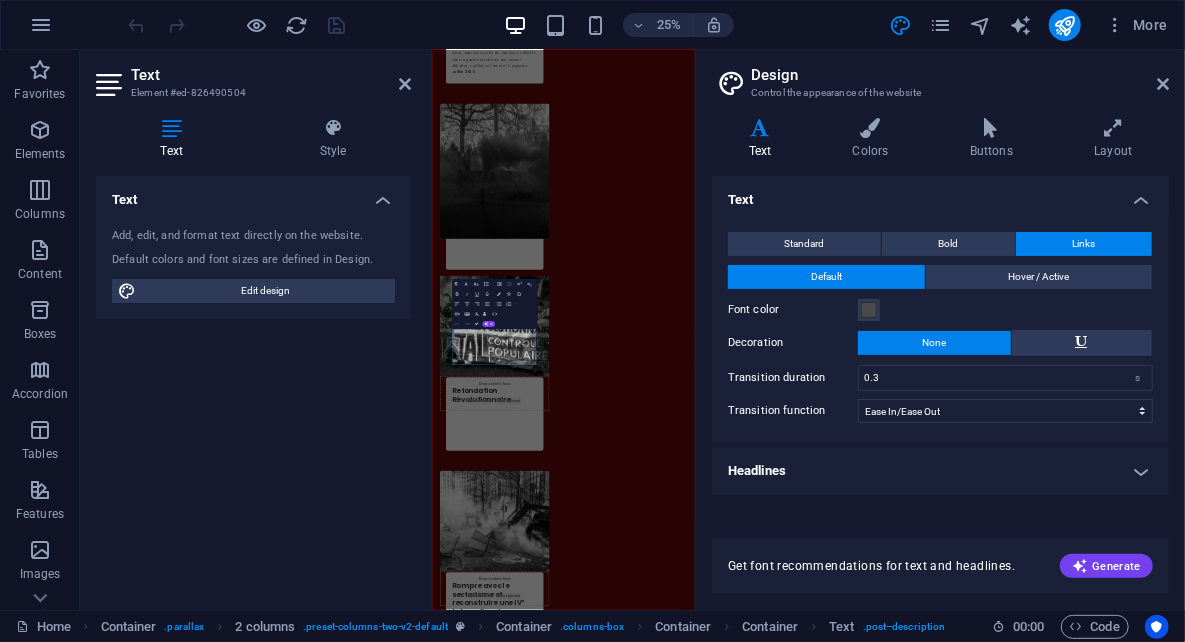 click at bounding box center [870, 128] 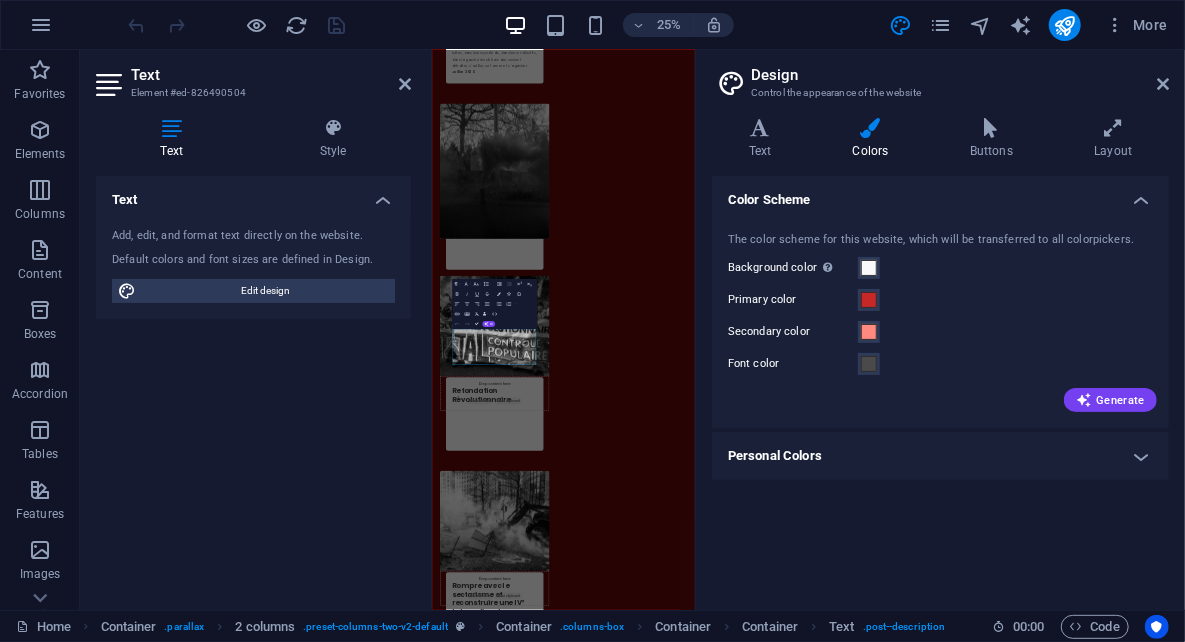 click on "Personal Colors" at bounding box center (940, 456) 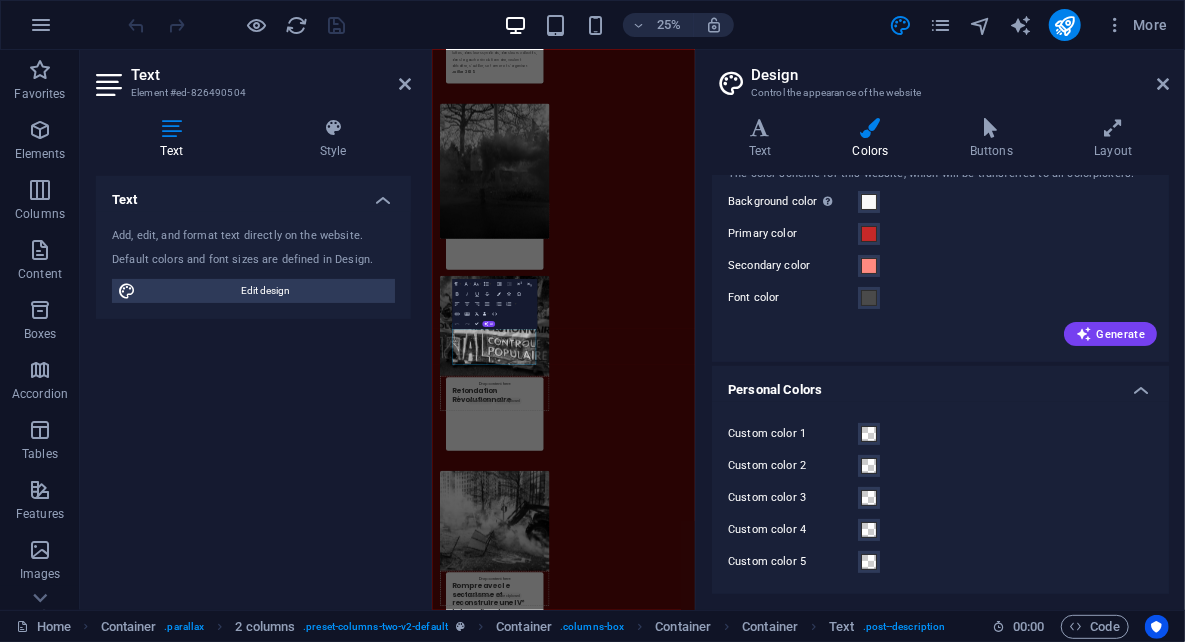 scroll, scrollTop: 0, scrollLeft: 0, axis: both 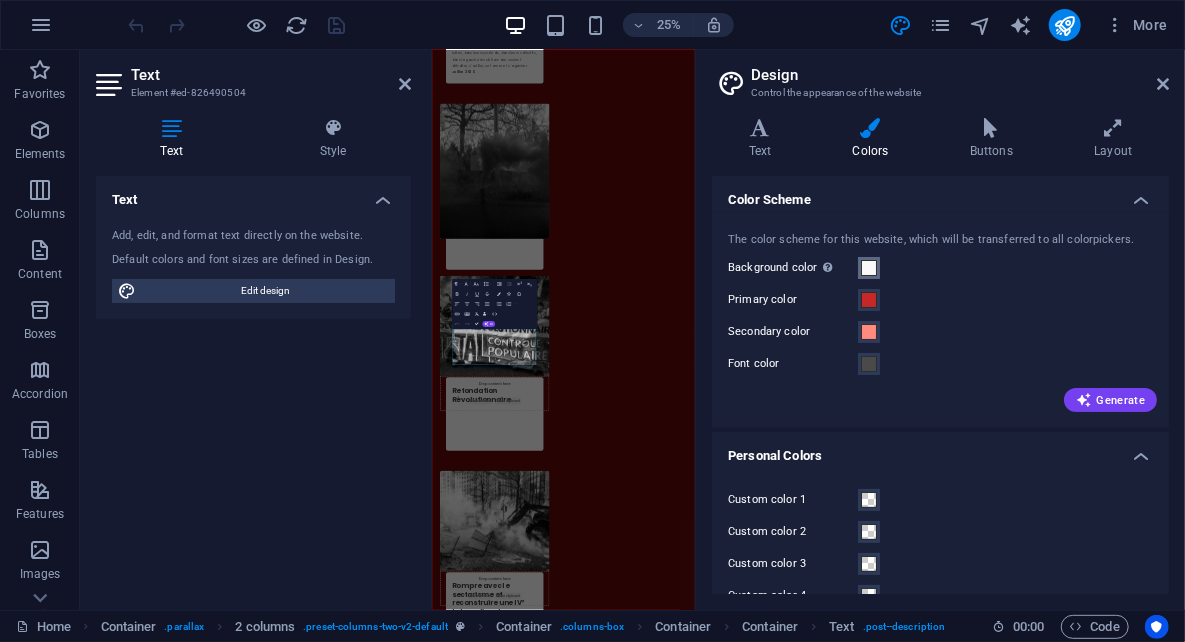 click at bounding box center [869, 268] 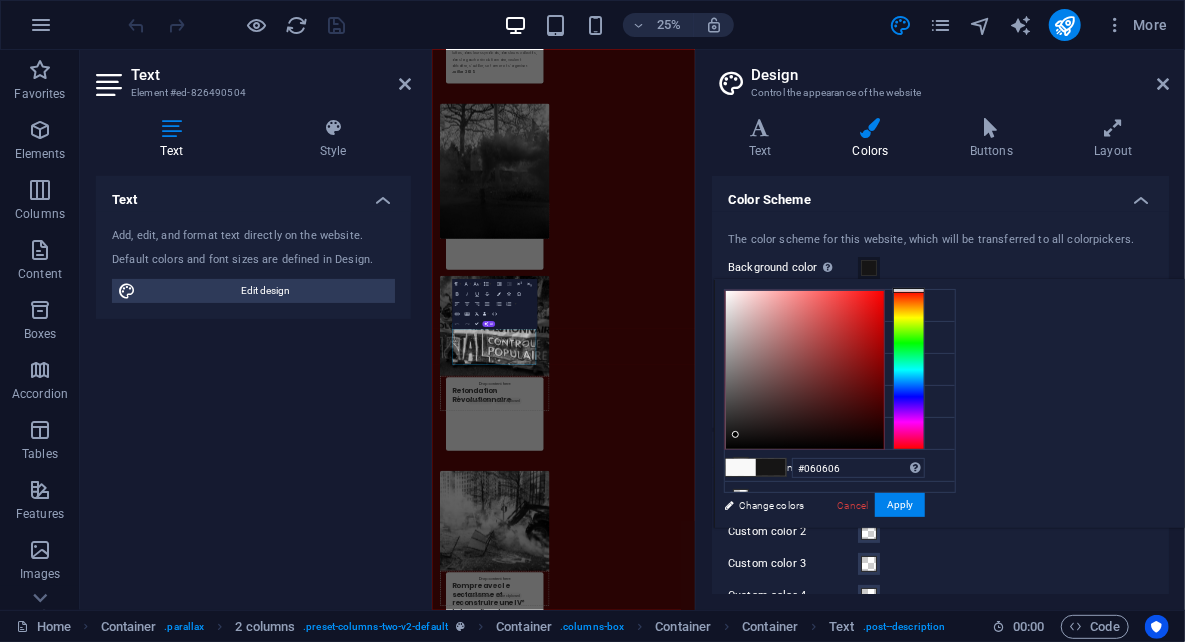 type on "#000000" 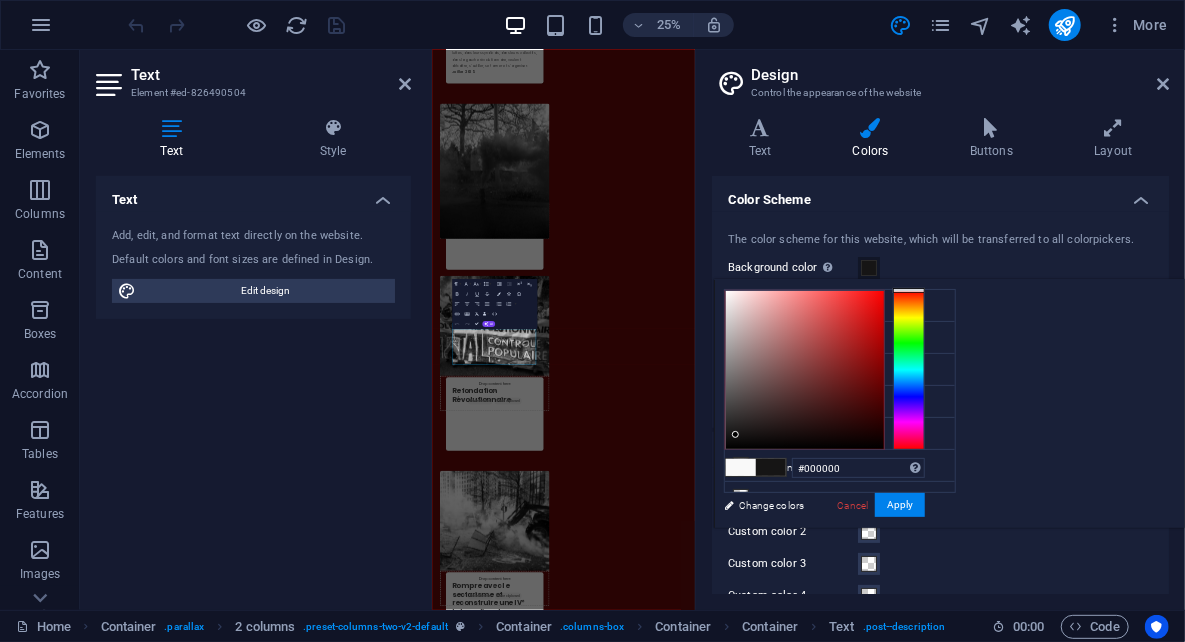 drag, startPoint x: 1017, startPoint y: 384, endPoint x: 963, endPoint y: 465, distance: 97.349884 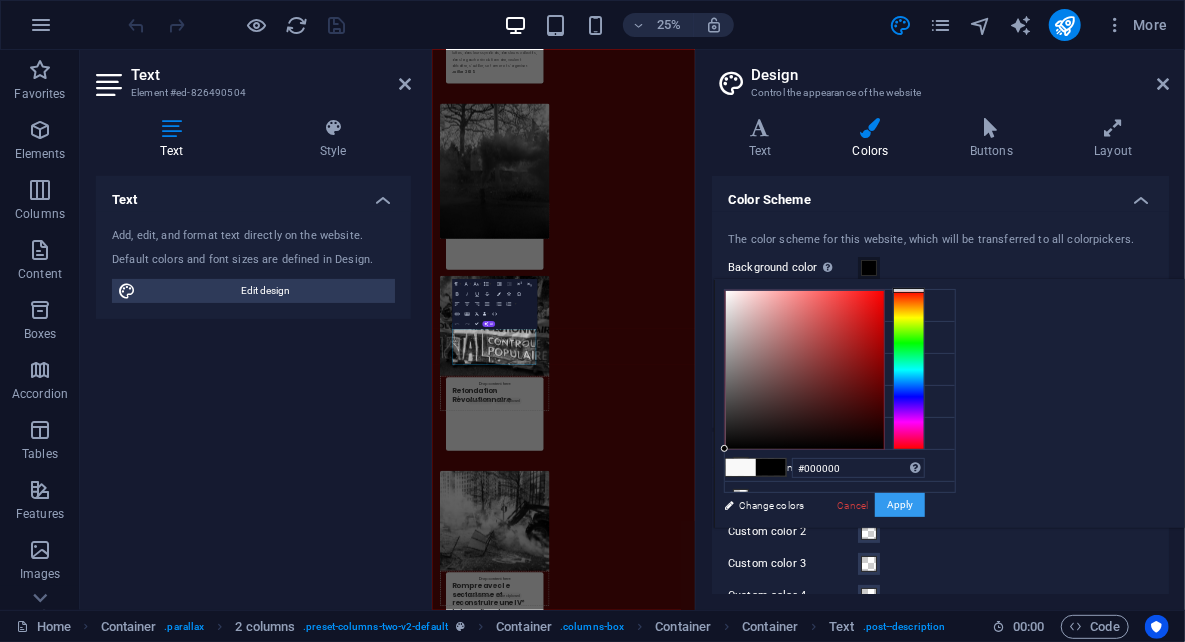 click on "Apply" at bounding box center (900, 505) 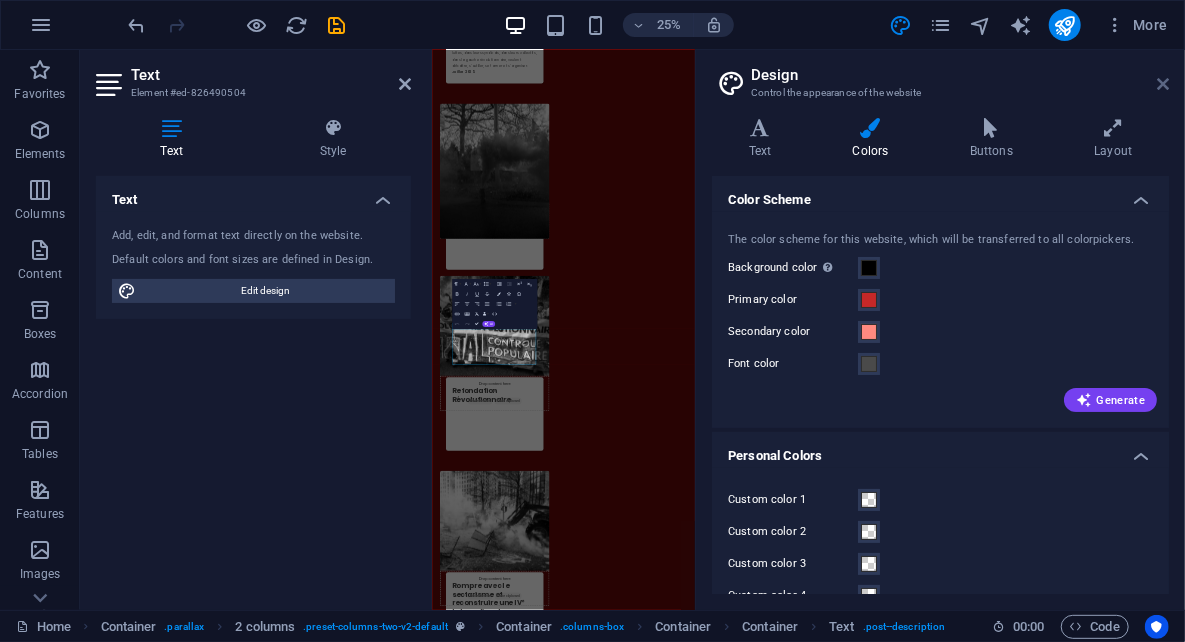 click at bounding box center (1163, 84) 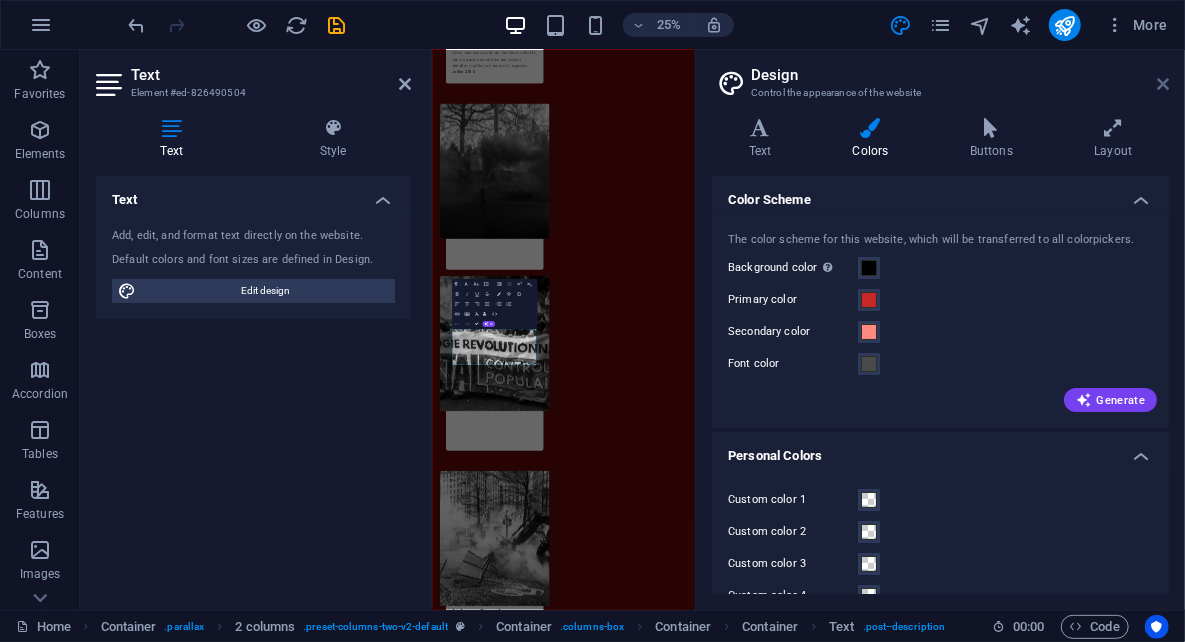 scroll, scrollTop: 2186, scrollLeft: 0, axis: vertical 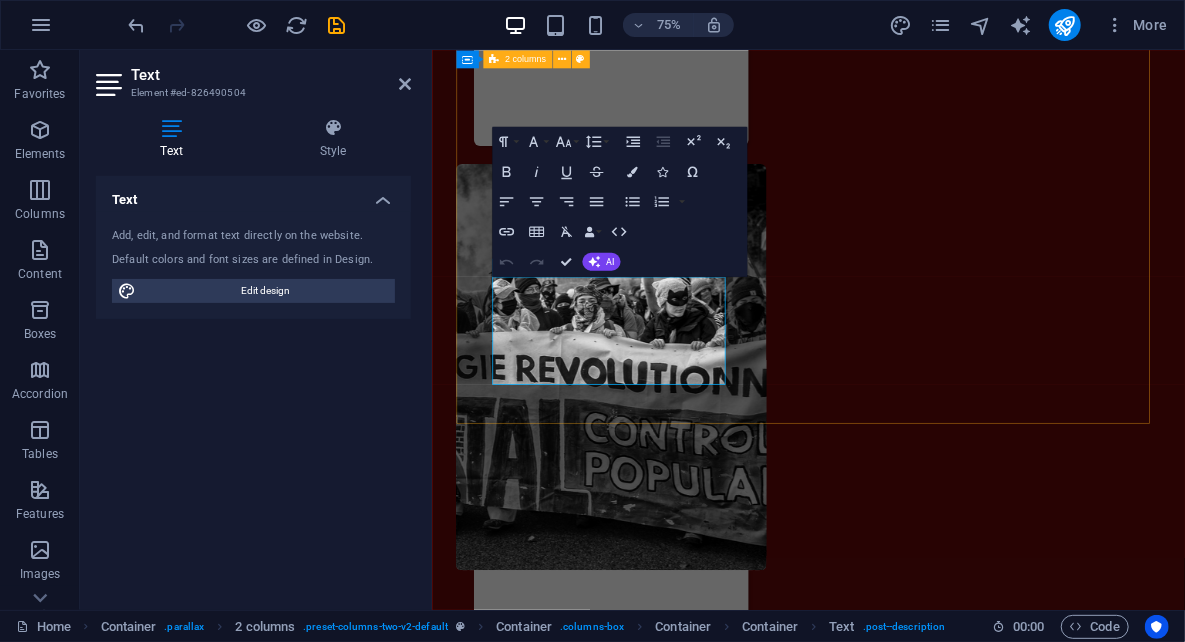 click on "Text Element #ed-826490504" at bounding box center (253, 76) 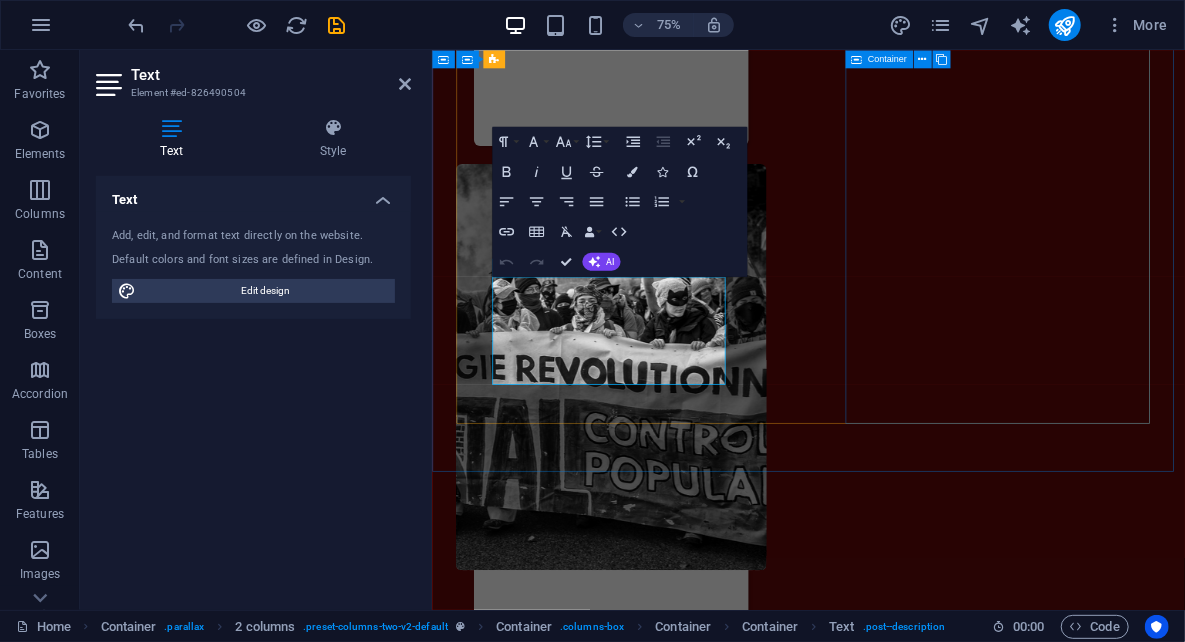 click on "Drop content here or  Add elements  Paste clipboard Drop content here or  Add elements  Paste clipboard" at bounding box center [670, 2596] 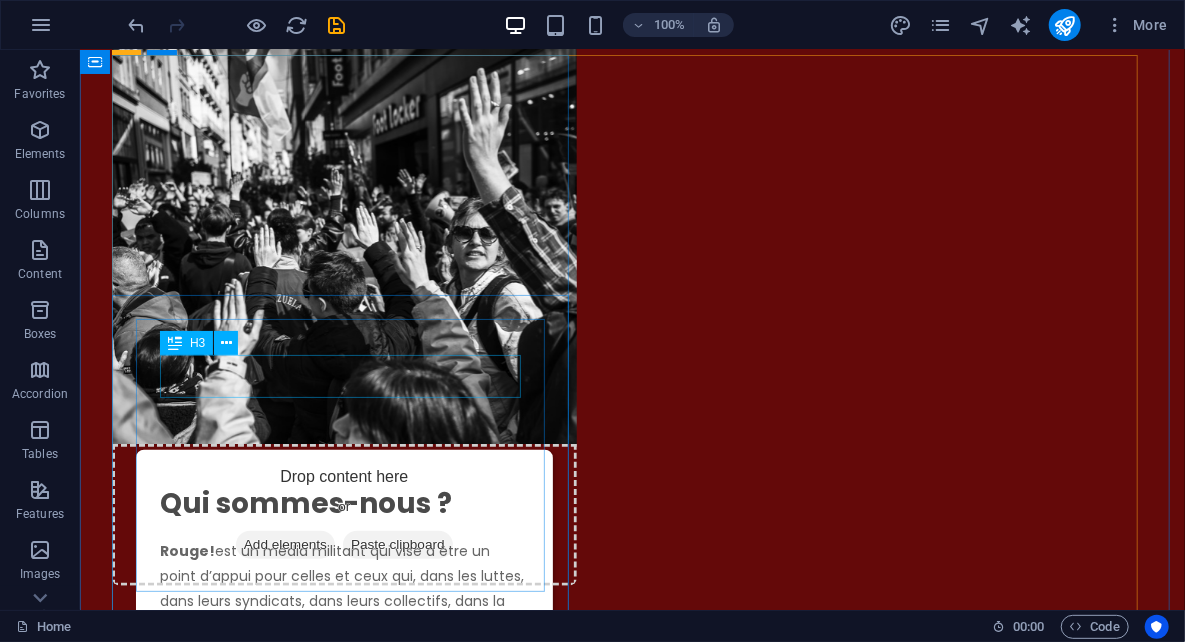 scroll, scrollTop: 732, scrollLeft: 0, axis: vertical 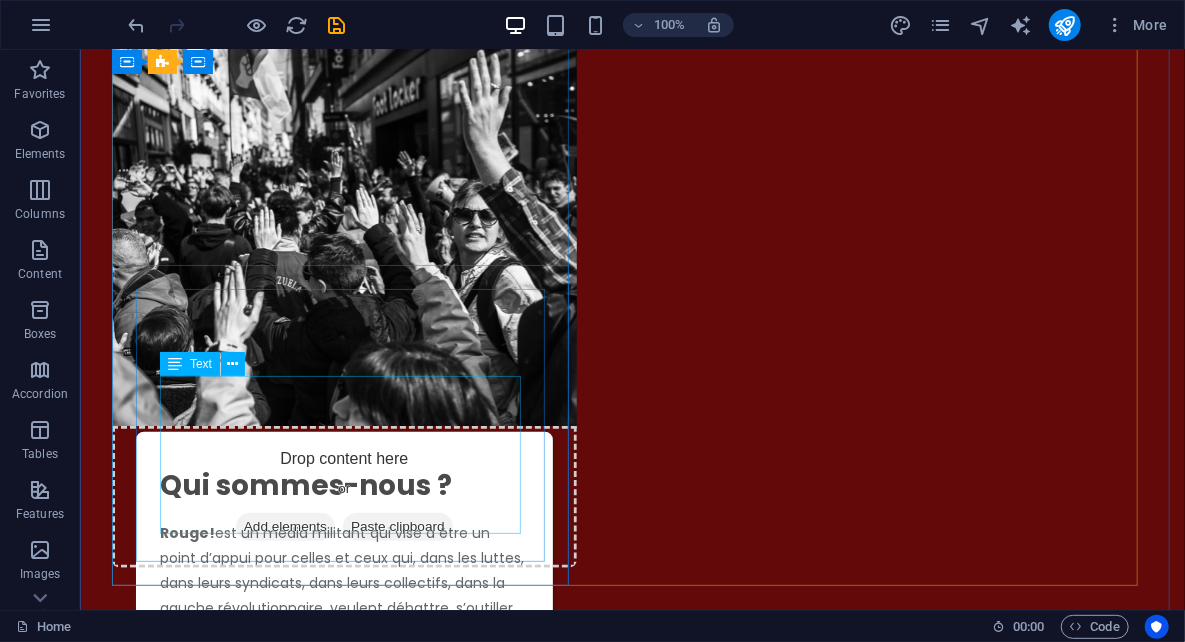 click on "Rouge!  est un média militant qui vise à être un point d’appui pour celles et ceux qui, dans les luttes, dans leurs syndicats, dans leurs collectifs, dans la gauche révolutionnaire, veulent débattre, s’outiller, se former et s’organiser. Juillet 2025" at bounding box center (343, 593) 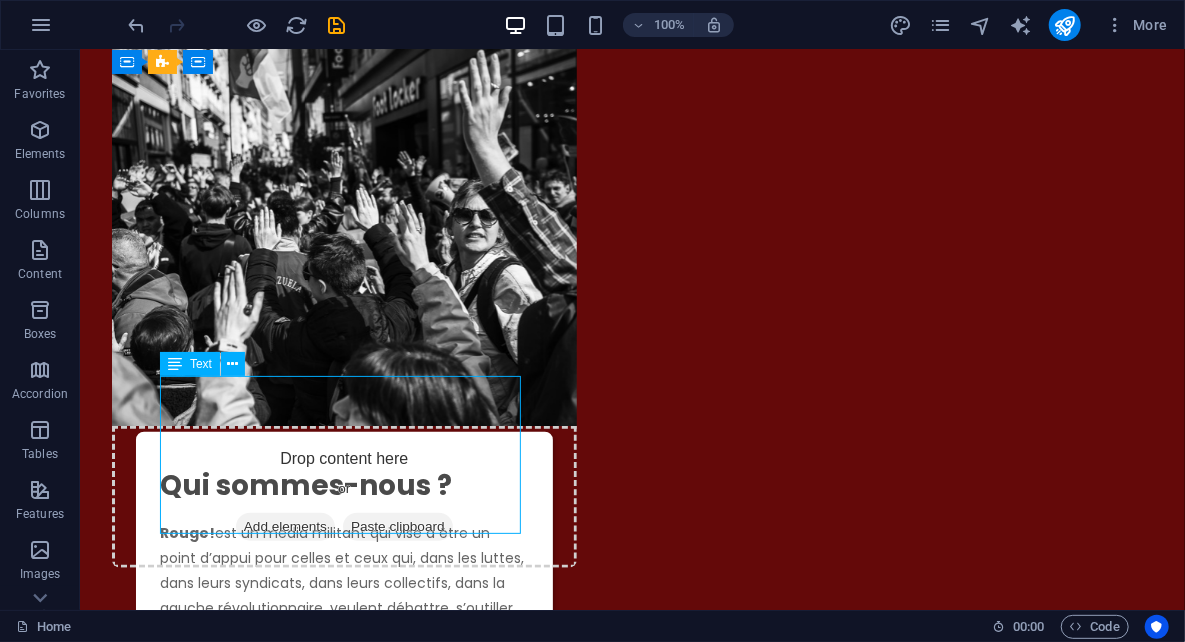 click on "Rouge!  est un média militant qui vise à être un point d’appui pour celles et ceux qui, dans les luttes, dans leurs syndicats, dans leurs collectifs, dans la gauche révolutionnaire, veulent débattre, s’outiller, se former et s’organiser. Juillet 2025" at bounding box center (343, 593) 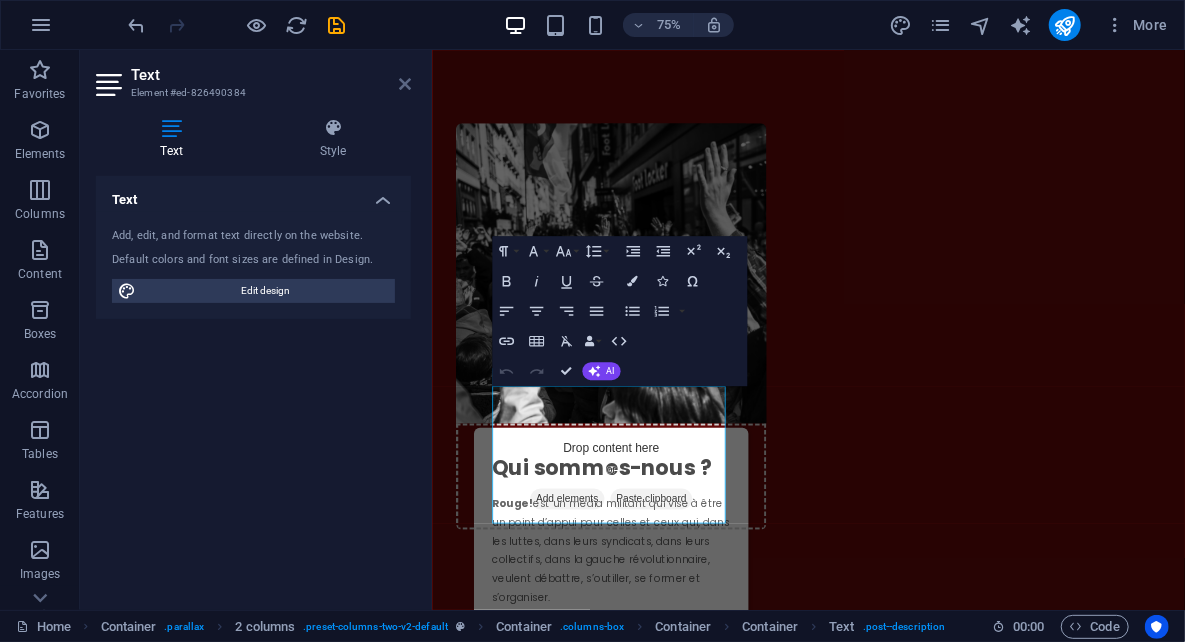 click at bounding box center [405, 84] 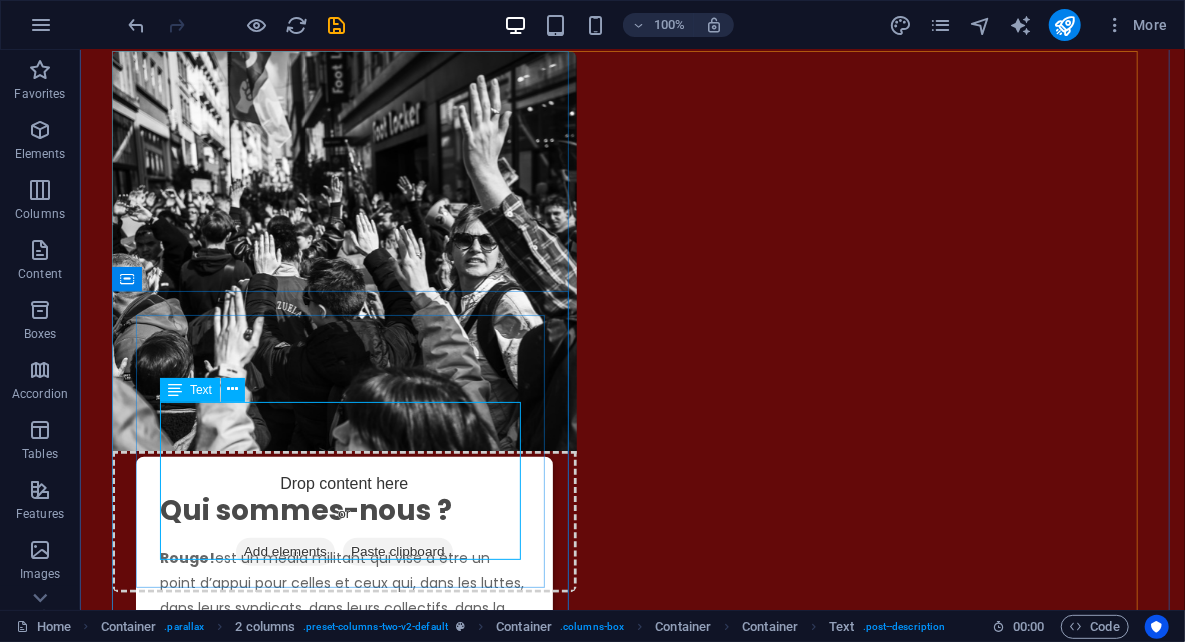 click on "Rouge!  est un média militant qui vise à être un point d’appui pour celles et ceux qui, dans les luttes, dans leurs syndicats, dans leurs collectifs, dans la gauche révolutionnaire, veulent débattre, s’outiller, se former et s’organiser. Juillet 2025" at bounding box center [343, 618] 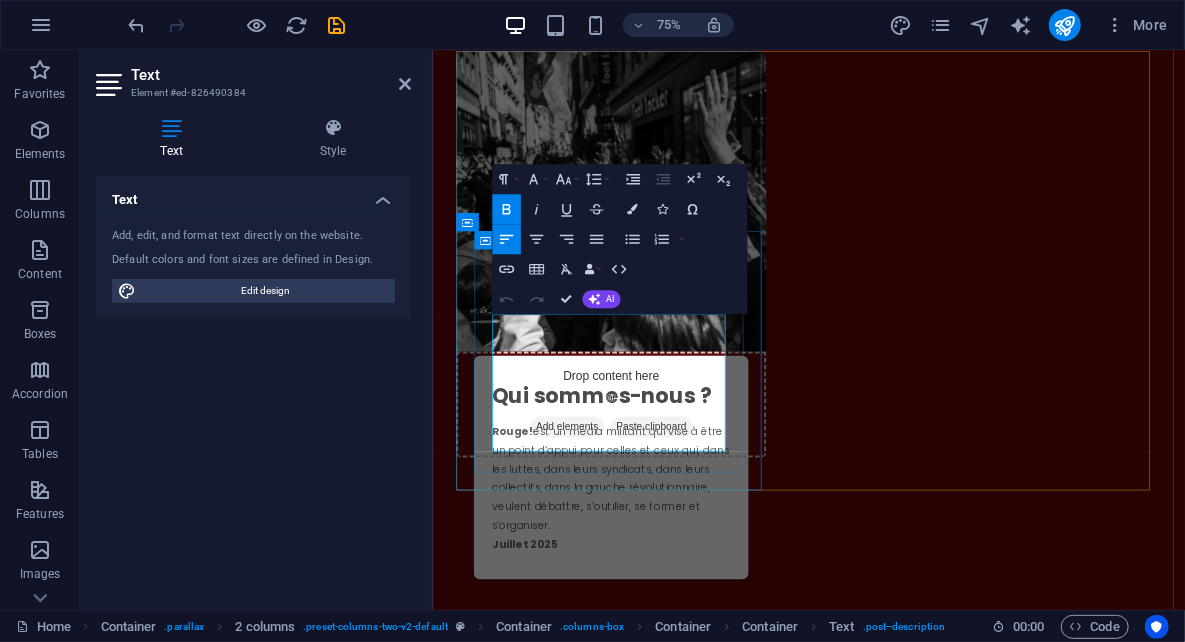 click on "Rouge!  est un média militant qui vise à être un point d’appui pour celles et ceux qui, dans les luttes, dans leurs syndicats, dans leurs collectifs, dans la gauche révolutionnaire, veulent débattre, s’outiller, se former et s’organiser. Juillet 2025" at bounding box center [670, 631] 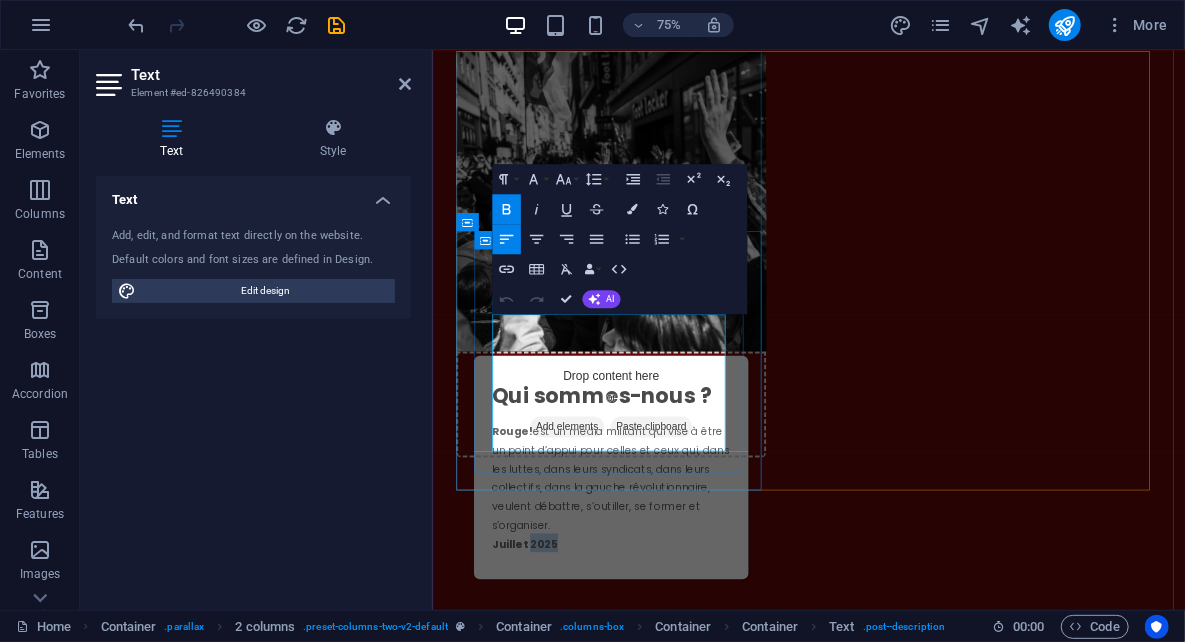 click on "Rouge!  est un média militant qui vise à être un point d’appui pour celles et ceux qui, dans les luttes, dans leurs syndicats, dans leurs collectifs, dans la gauche révolutionnaire, veulent débattre, s’outiller, se former et s’organiser. Juillet 2025" at bounding box center [670, 631] 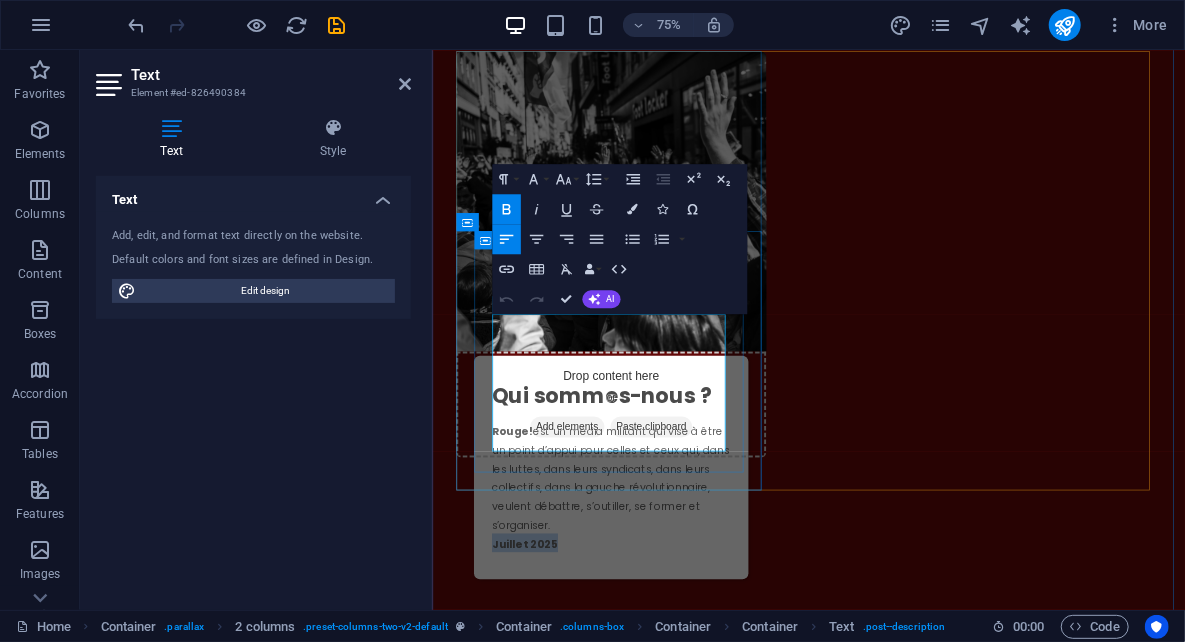 click on "Rouge!  est un média militant qui vise à être un point d’appui pour celles et ceux qui, dans les luttes, dans leurs syndicats, dans leurs collectifs, dans la gauche révolutionnaire, veulent débattre, s’outiller, se former et s’organiser. Juillet 2025" at bounding box center [670, 631] 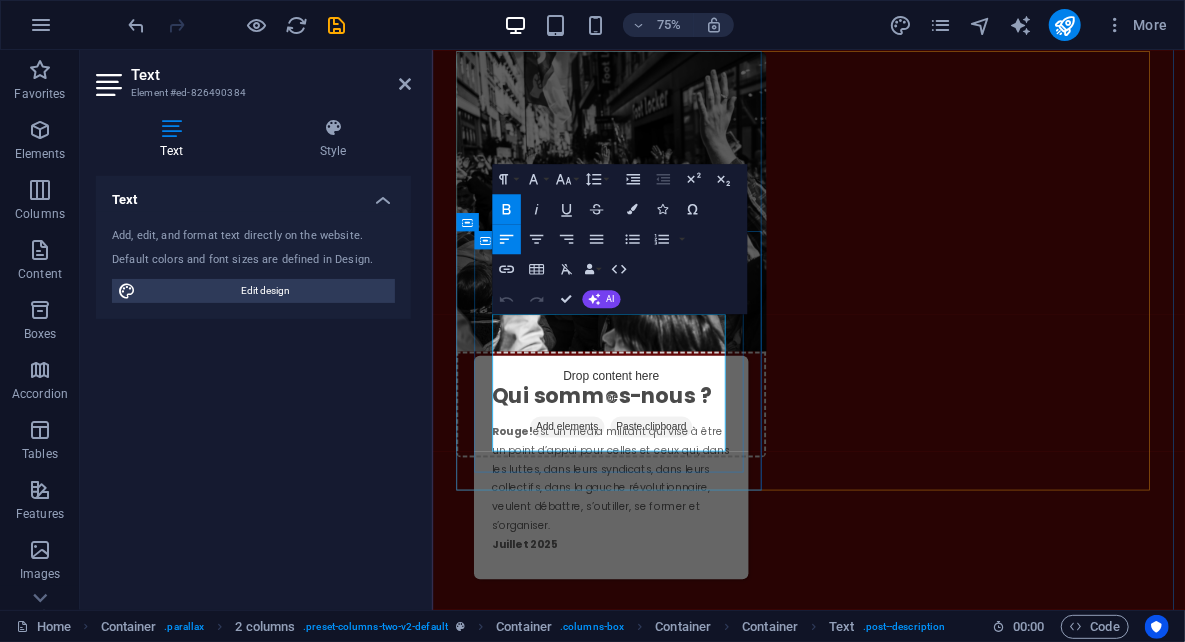 click on "Rouge!  est un média militant qui vise à être un point d’appui pour celles et ceux qui, dans les luttes, dans leurs syndicats, dans leurs collectifs, dans la gauche révolutionnaire, veulent débattre, s’outiller, se former et s’organiser. Juillet 2025" at bounding box center [670, 631] 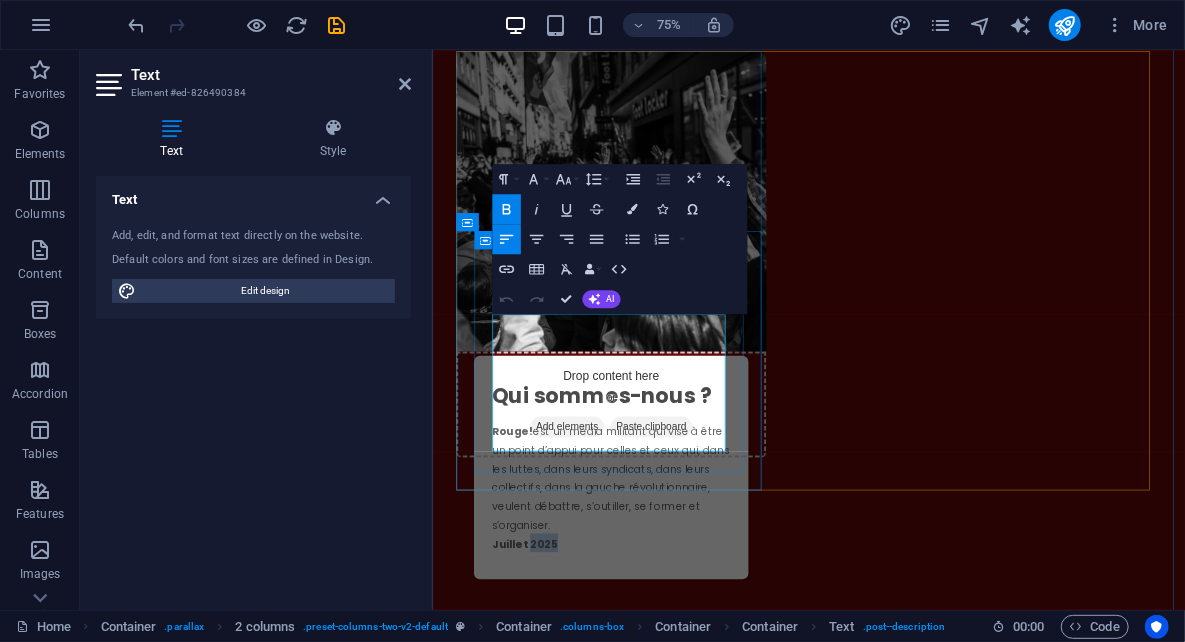 click on "Rouge!  est un média militant qui vise à être un point d’appui pour celles et ceux qui, dans les luttes, dans leurs syndicats, dans leurs collectifs, dans la gauche révolutionnaire, veulent débattre, s’outiller, se former et s’organiser. Juillet 2025" at bounding box center [670, 631] 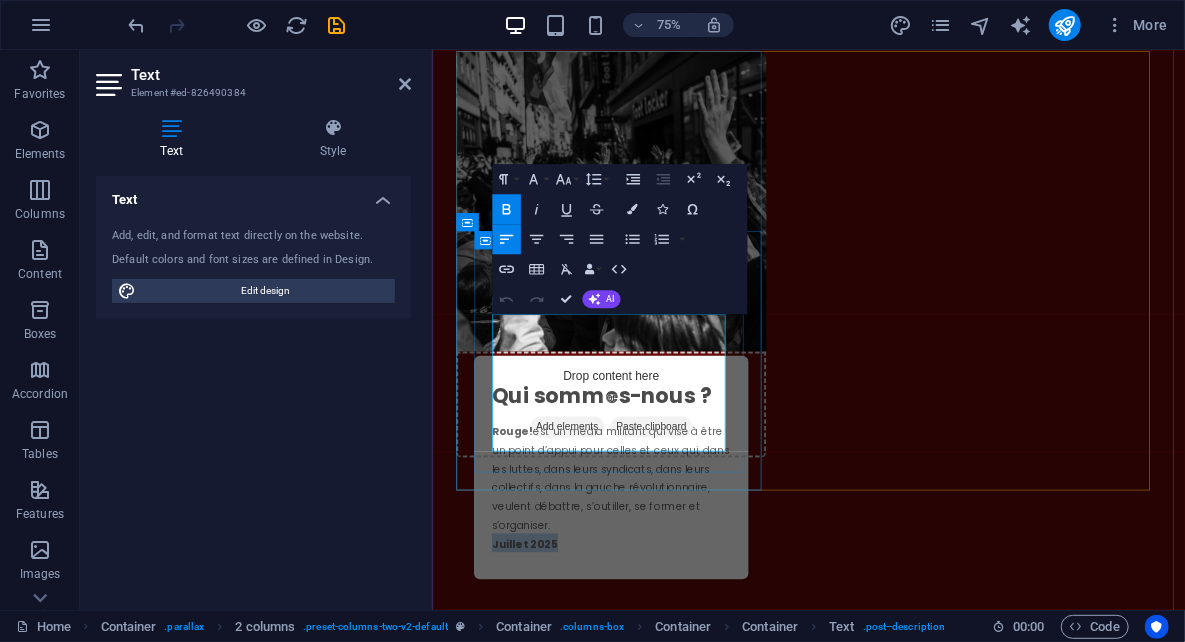click on "Rouge!  est un média militant qui vise à être un point d’appui pour celles et ceux qui, dans les luttes, dans leurs syndicats, dans leurs collectifs, dans la gauche révolutionnaire, veulent débattre, s’outiller, se former et s’organiser. Juillet 2025" at bounding box center [670, 631] 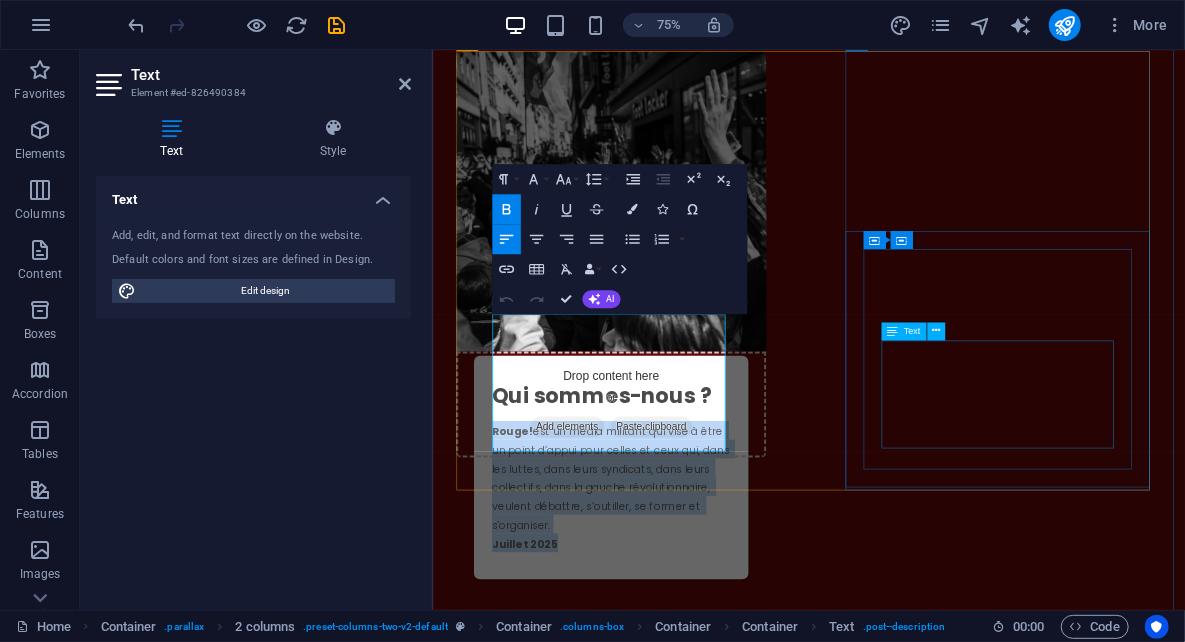click on "Une critique acérée du courant grantiste par d’ancien·nes militant·es du RCI (en anglais).  Un démontage méthodique de ses méthodes, de son orientation et de sa dégénérescence autoritaire. Juillet 2025" at bounding box center (670, 1435) 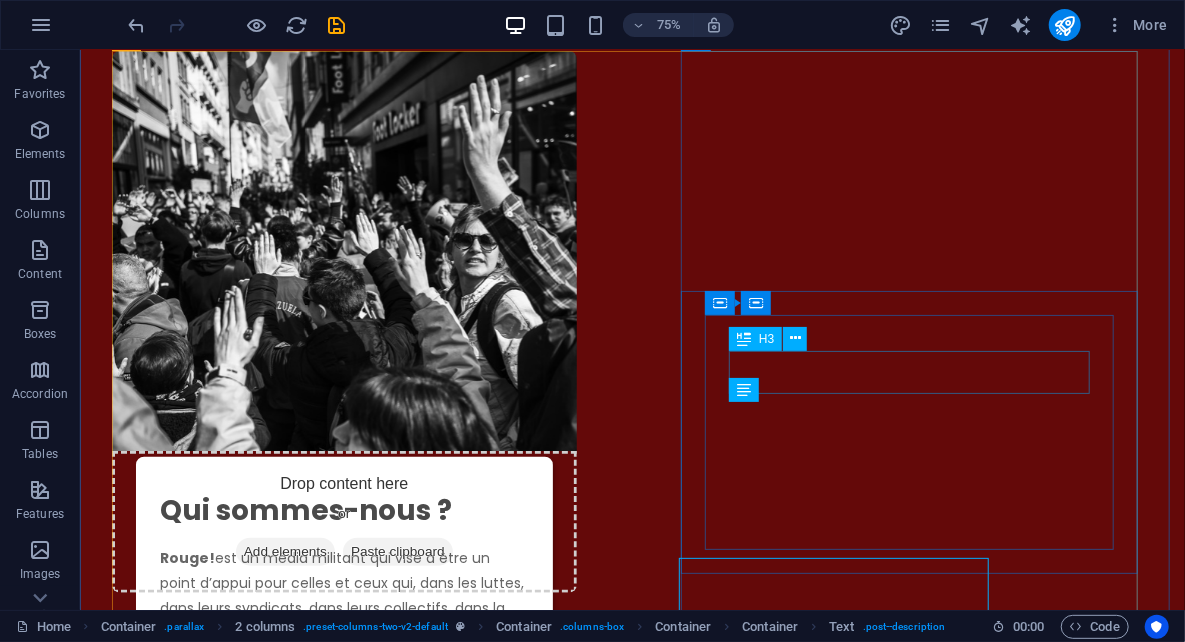 click on "Marxism or Grantism ?" at bounding box center (343, 1268) 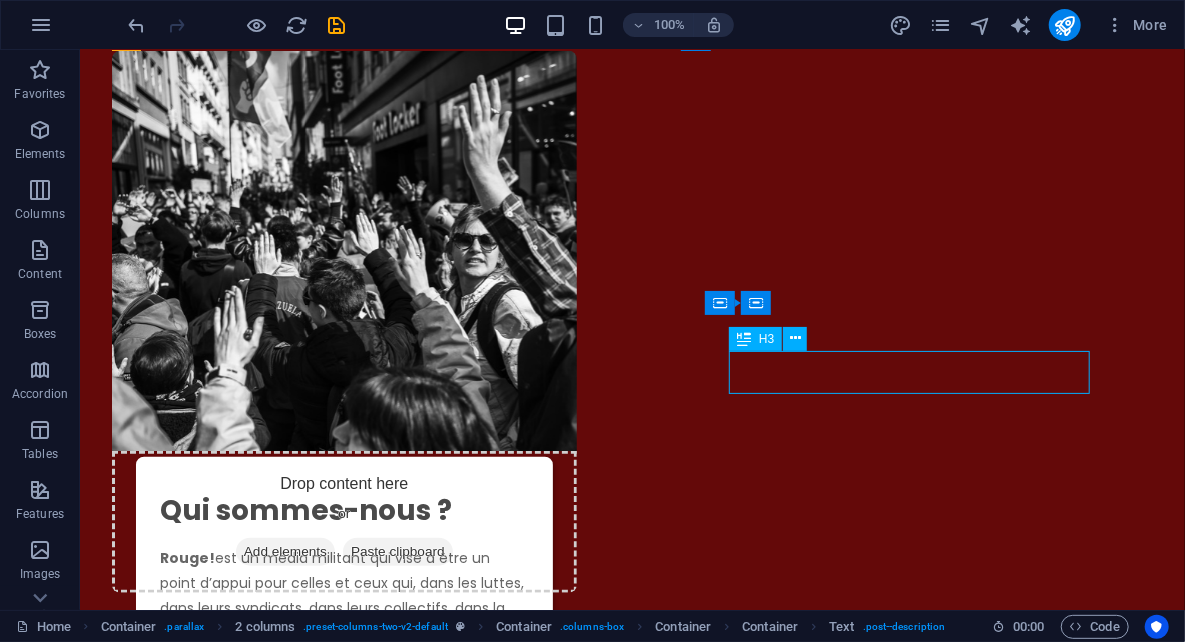 click on "Marxism or Grantism ?" at bounding box center (343, 1268) 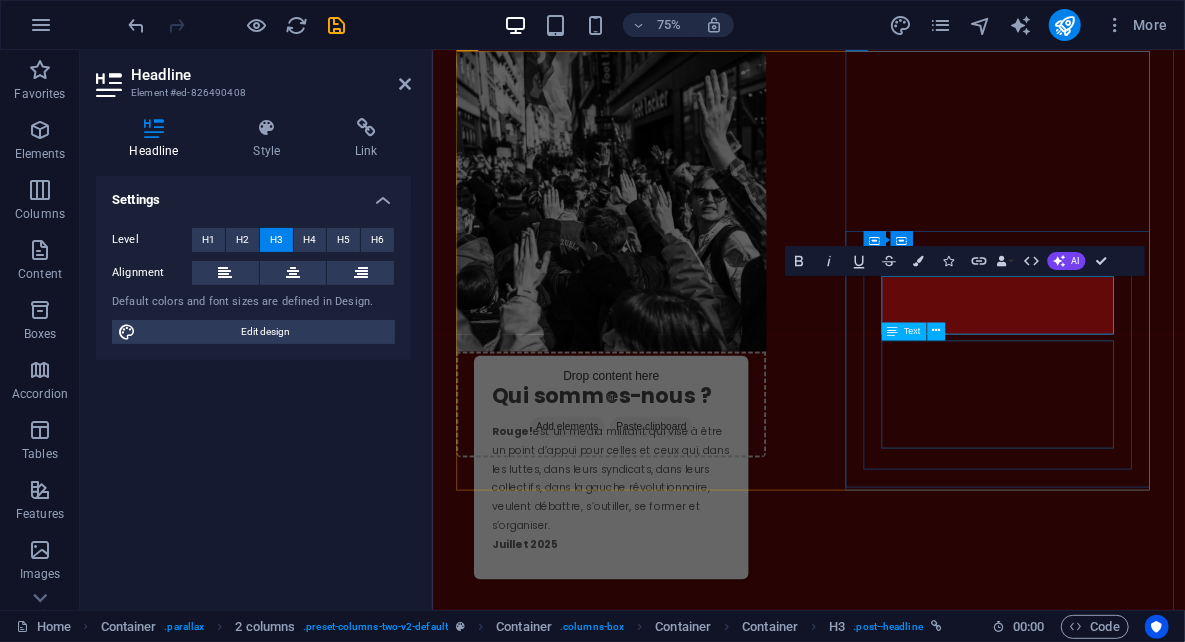 click on "Une critique acérée du courant grantiste par d’ancien·nes militant·es du RCI (en anglais).  Un démontage méthodique de ses méthodes, de son orientation et de sa dégénérescence autoritaire. Juillet 2025" at bounding box center (670, 1435) 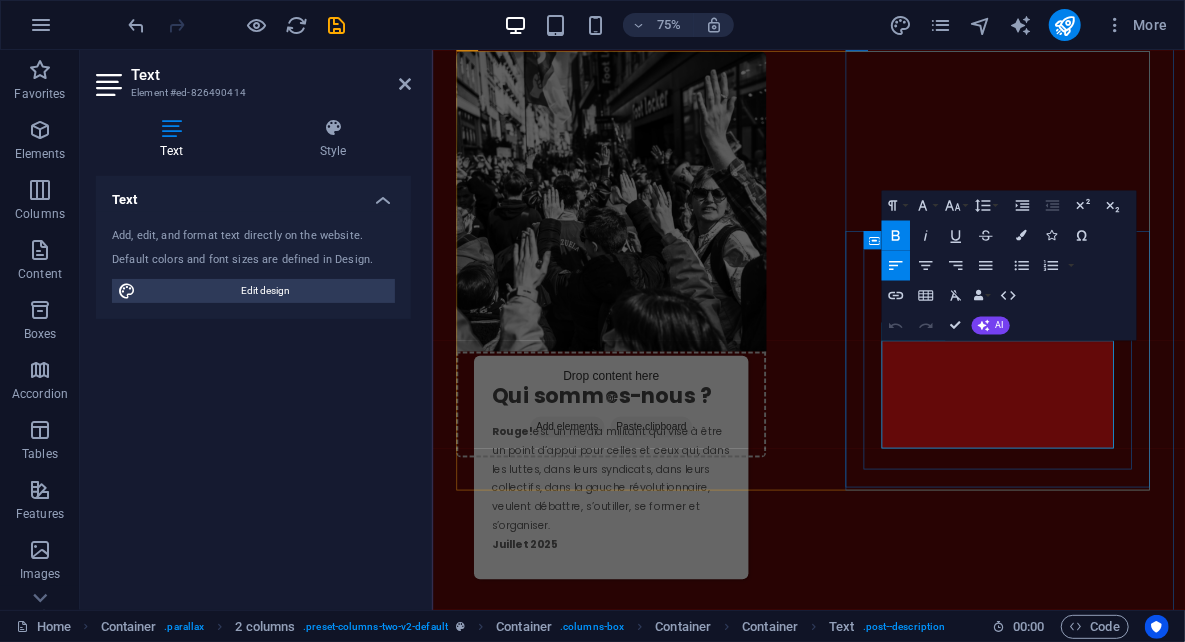 click on "Drop content here or  Add elements  Paste clipboard Marxism or Grantism ? Une critique acérée du courant grantiste par d’ancien·nes militant·es du RCI (en anglais).  Un démontage méthodique de ses méthodes, de son orientation et de sa dégénérescence autoritaire. Juillet 2025" at bounding box center (670, 1197) 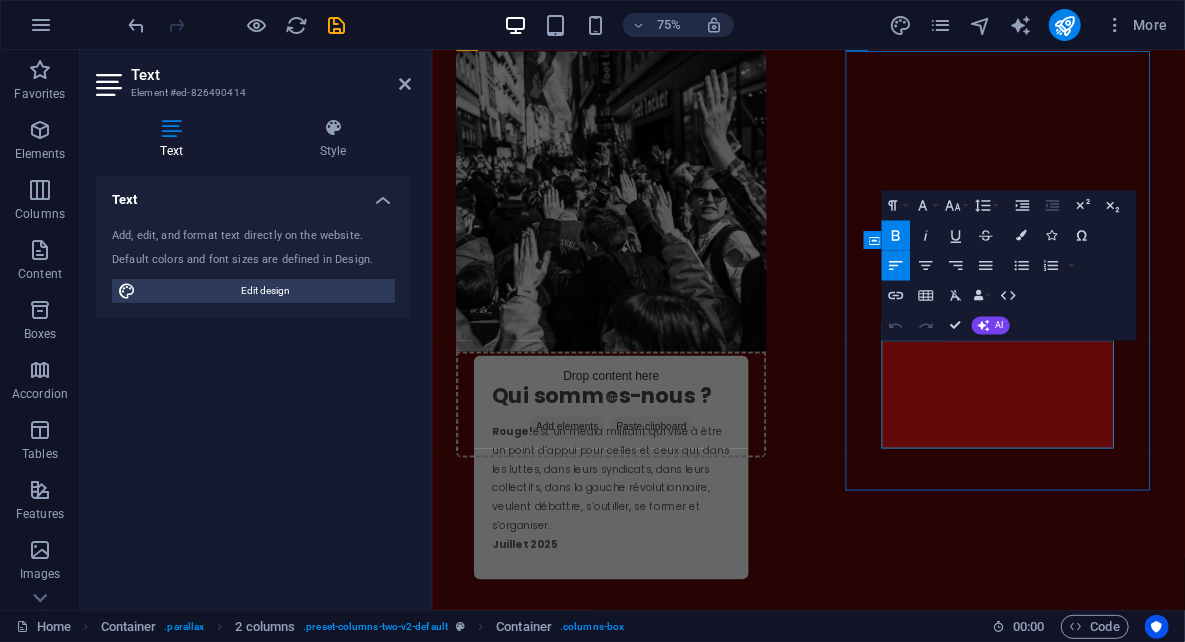 scroll, scrollTop: 672, scrollLeft: 0, axis: vertical 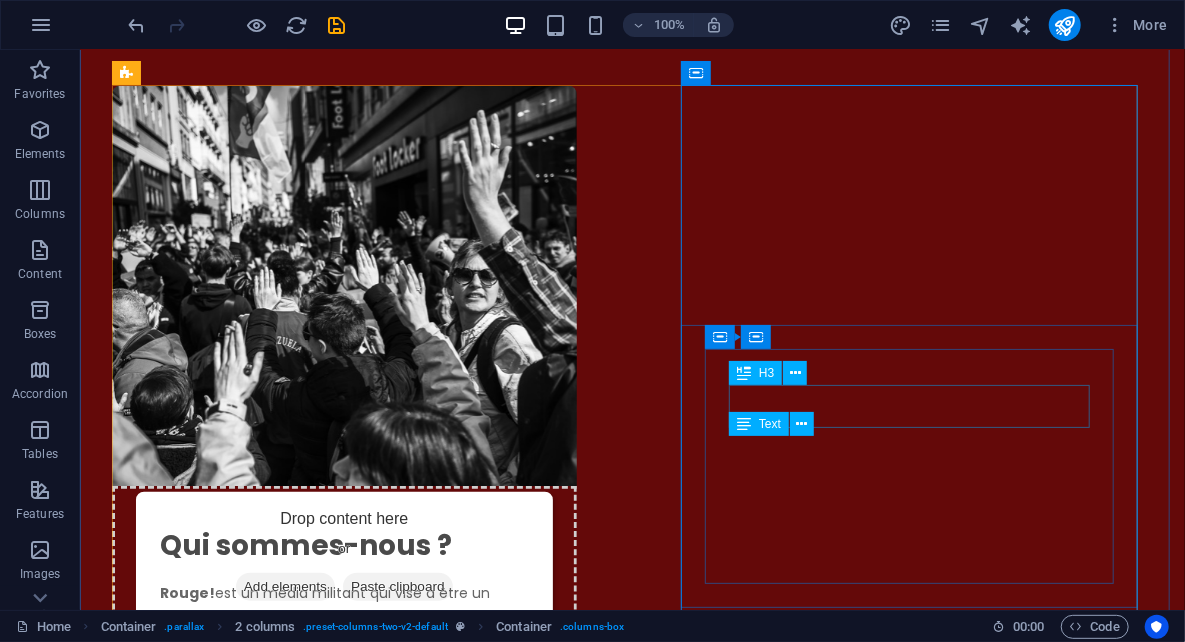 click on "Marxism or Grantism ?" at bounding box center [343, 1303] 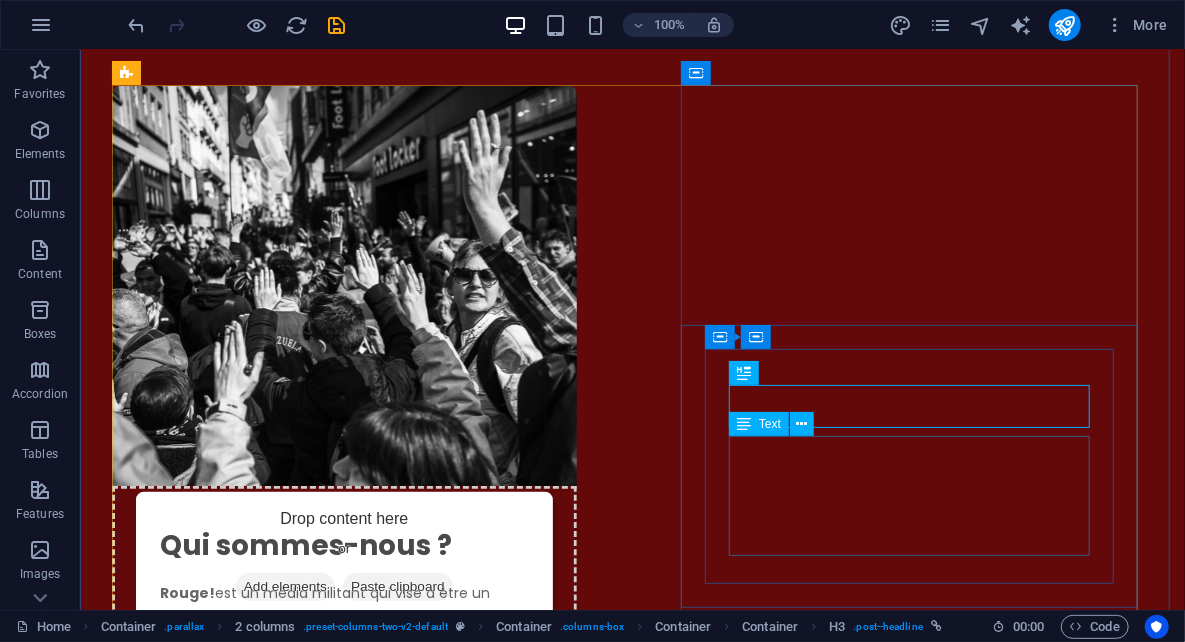 click on "Une critique acérée du courant grantiste par d’ancien·nes militant·es du RCI (en anglais).  Un démontage méthodique de ses méthodes, de son orientation et de sa dégénérescence autoritaire. Juillet 2025" at bounding box center [343, 1397] 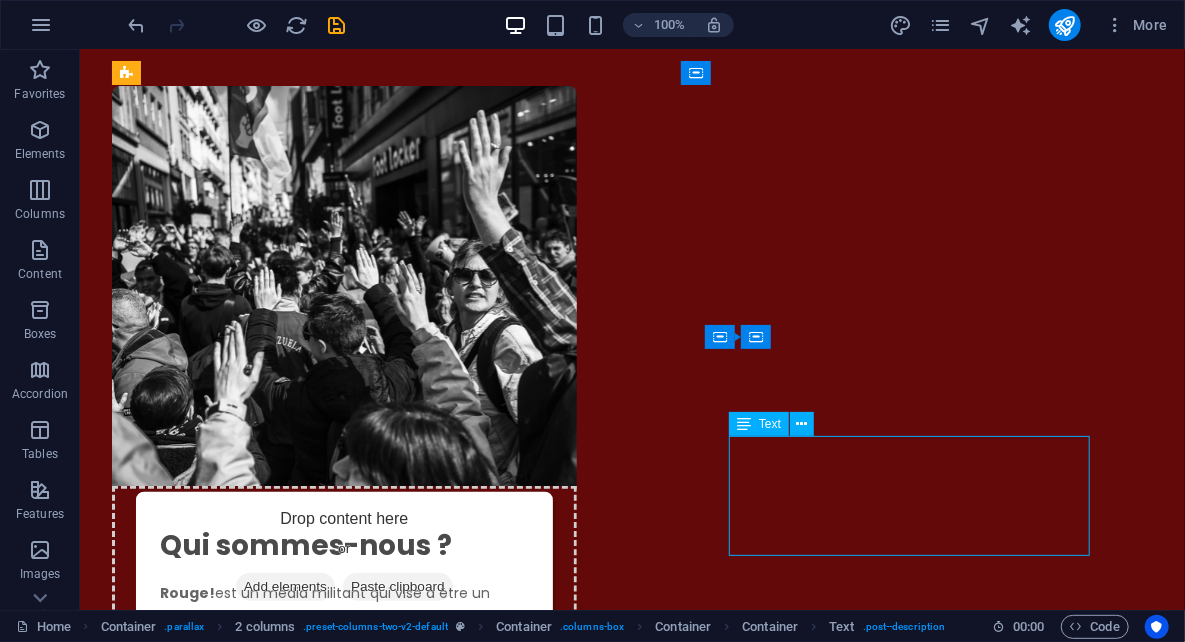 click on "Une critique acérée du courant grantiste par d’ancien·nes militant·es du RCI (en anglais).  Un démontage méthodique de ses méthodes, de son orientation et de sa dégénérescence autoritaire. Juillet 2025" at bounding box center (343, 1397) 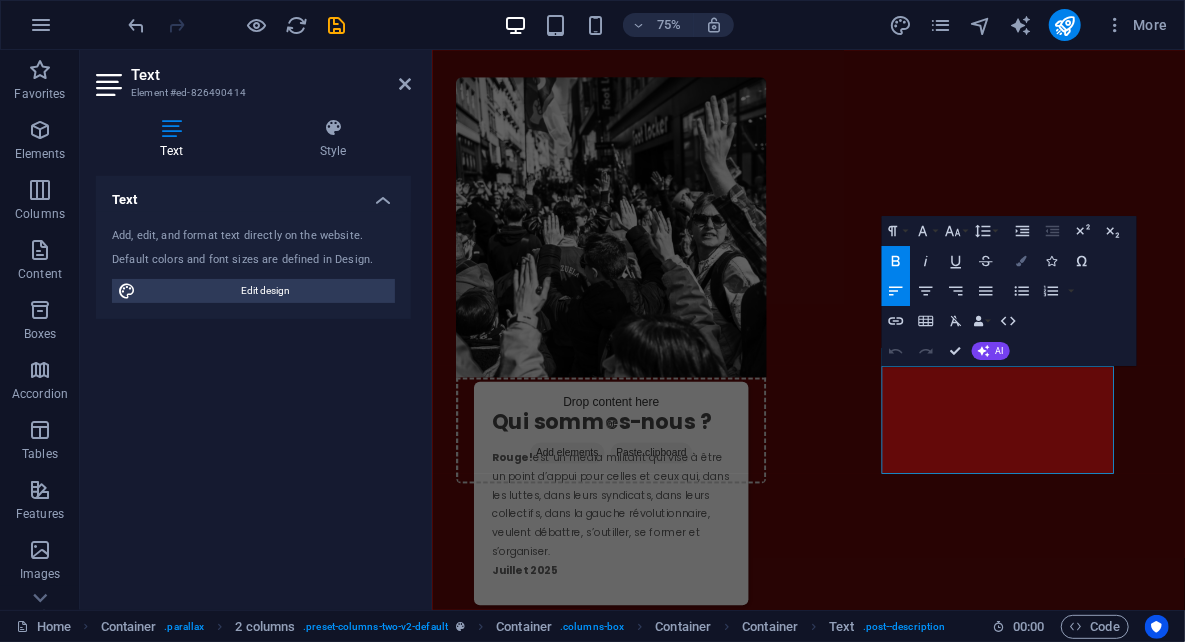click on "Colors" at bounding box center [1021, 261] 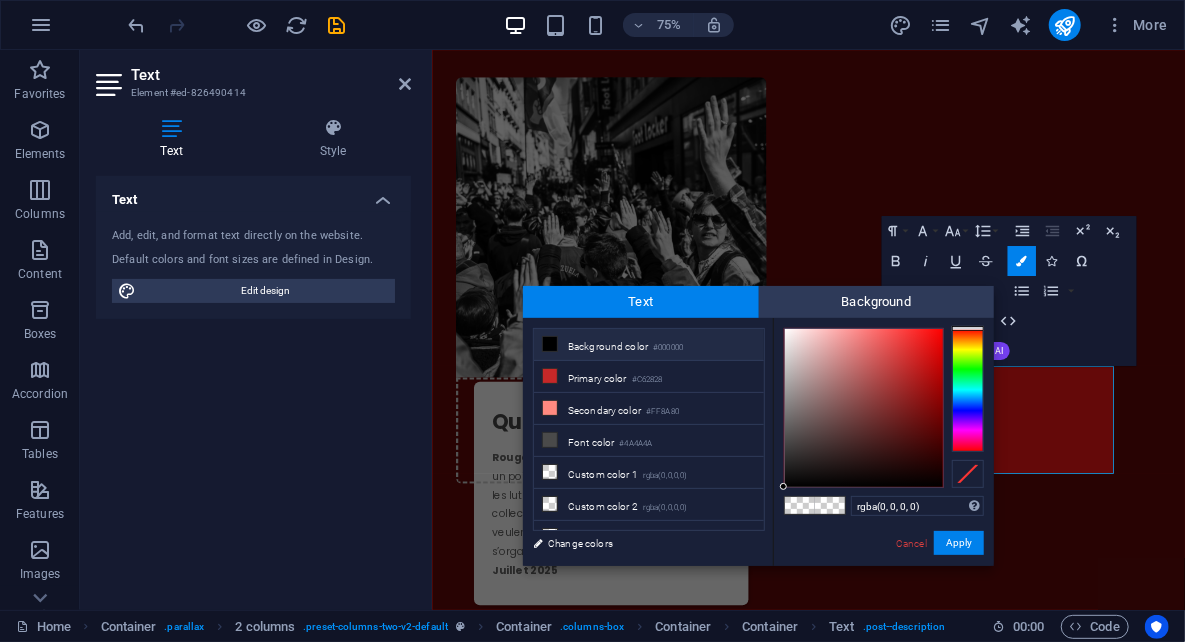click on "Background color
#000000" at bounding box center (649, 345) 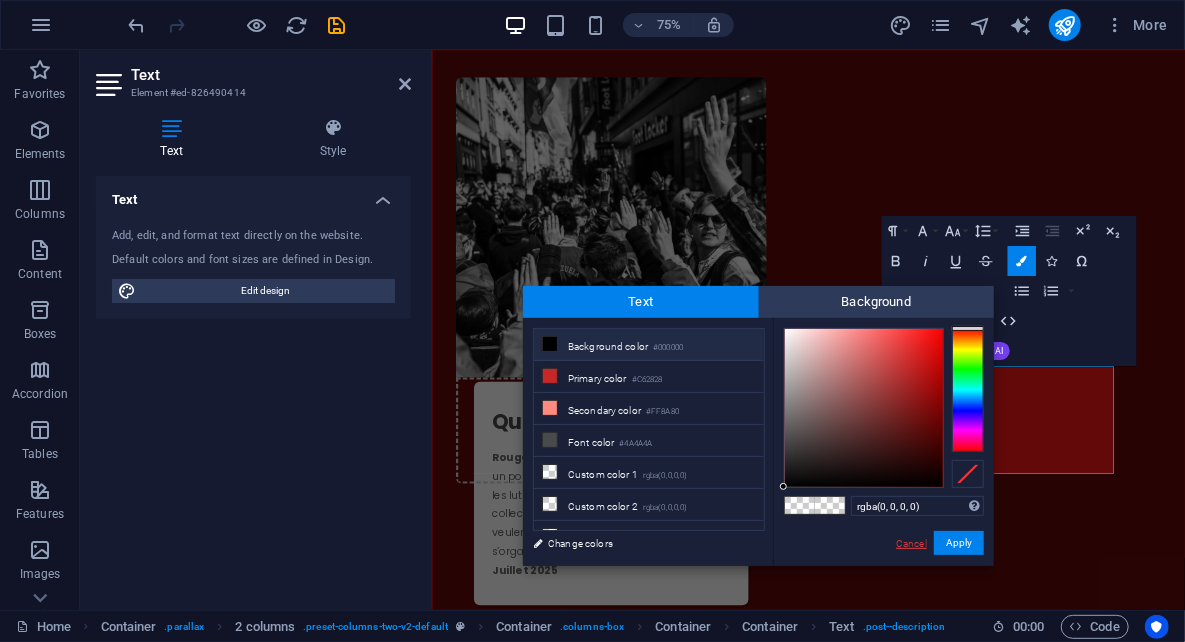 click on "Cancel" at bounding box center (911, 543) 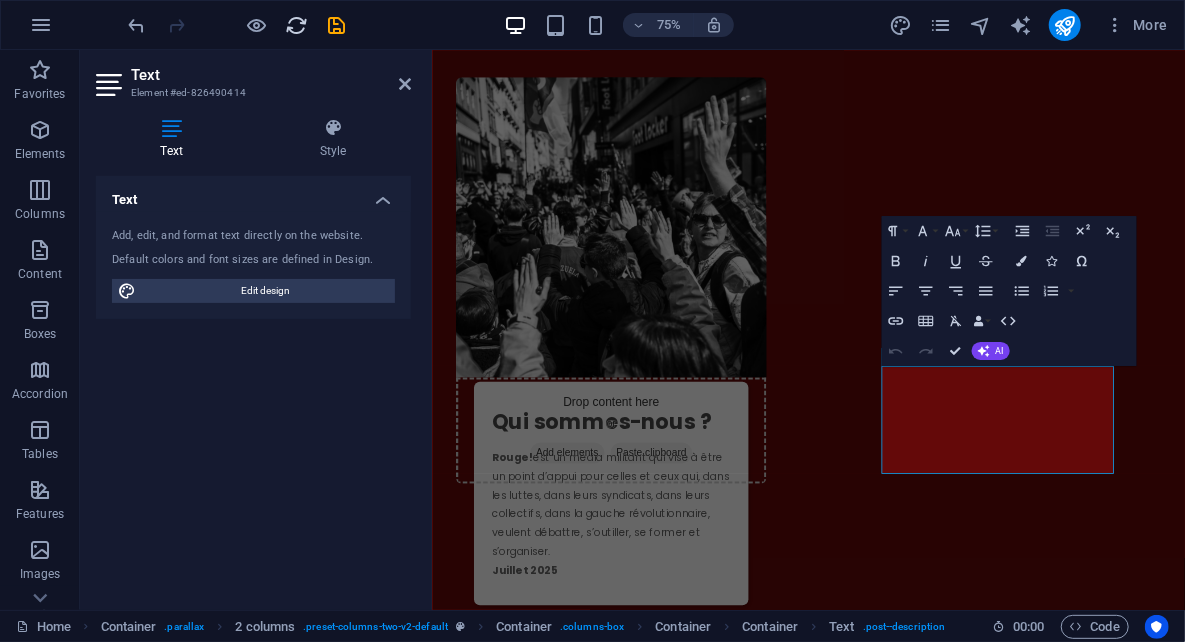 drag, startPoint x: 303, startPoint y: 22, endPoint x: 589, endPoint y: 11, distance: 286.21146 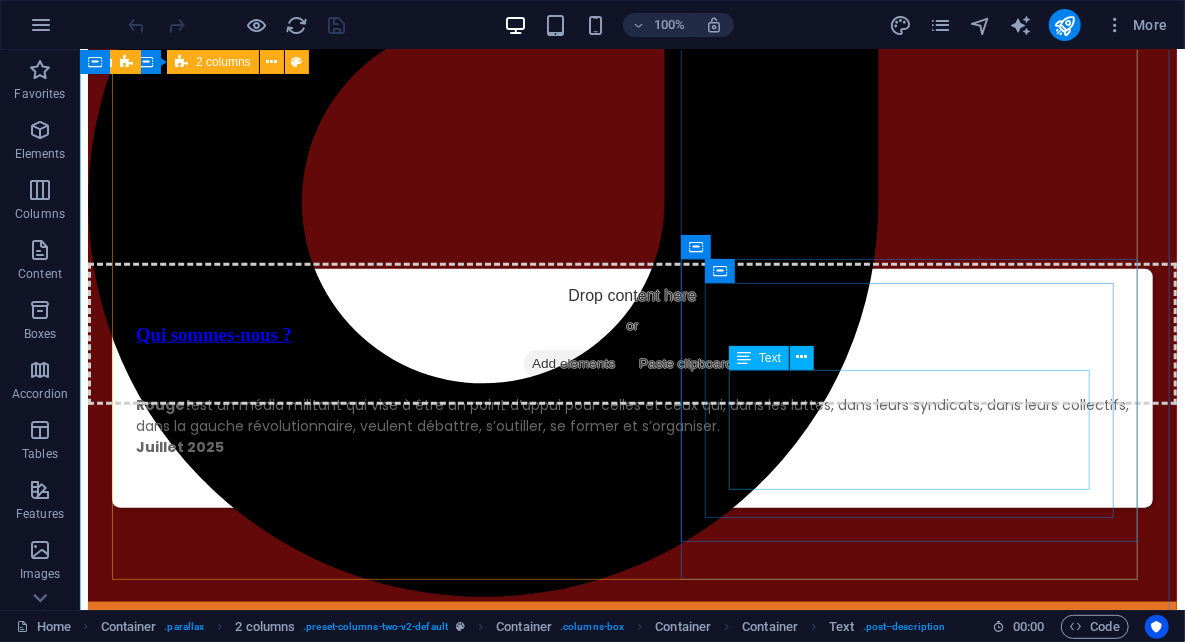 scroll, scrollTop: 904, scrollLeft: 0, axis: vertical 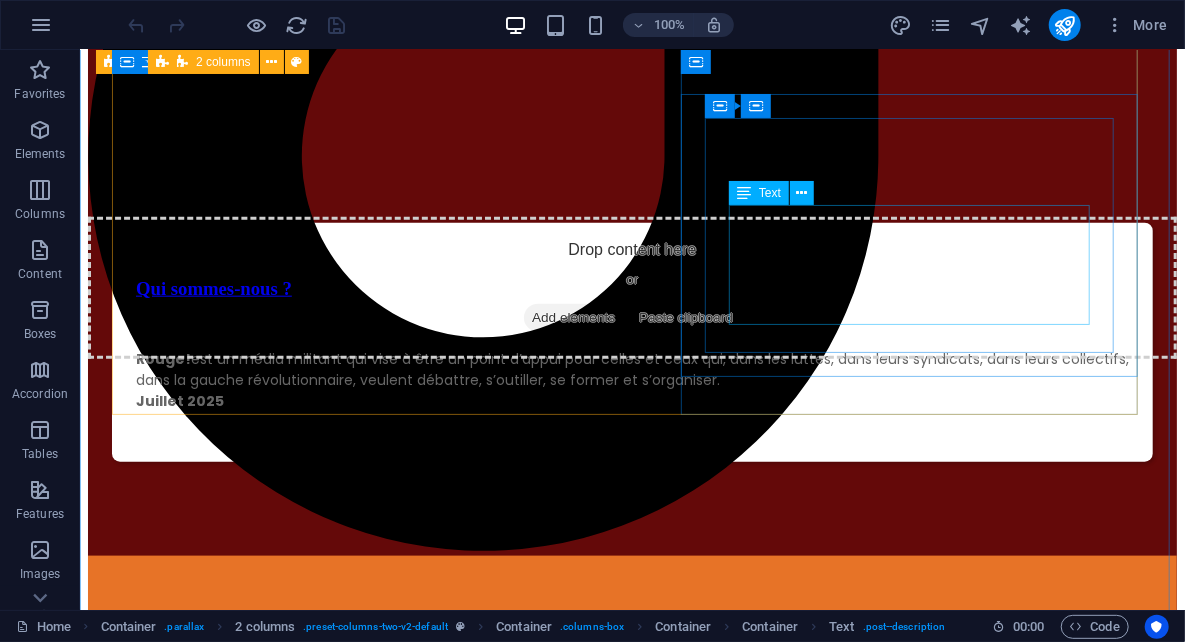 click on "Une critique acérée du courant grantiste par d’ancien·nes militant·es du RCI (en anglais).  Un démontage méthodique de ses méthodes, de son orientation et de sa dégénérescence autoritaire. Juillet 2025" at bounding box center (631, 1042) 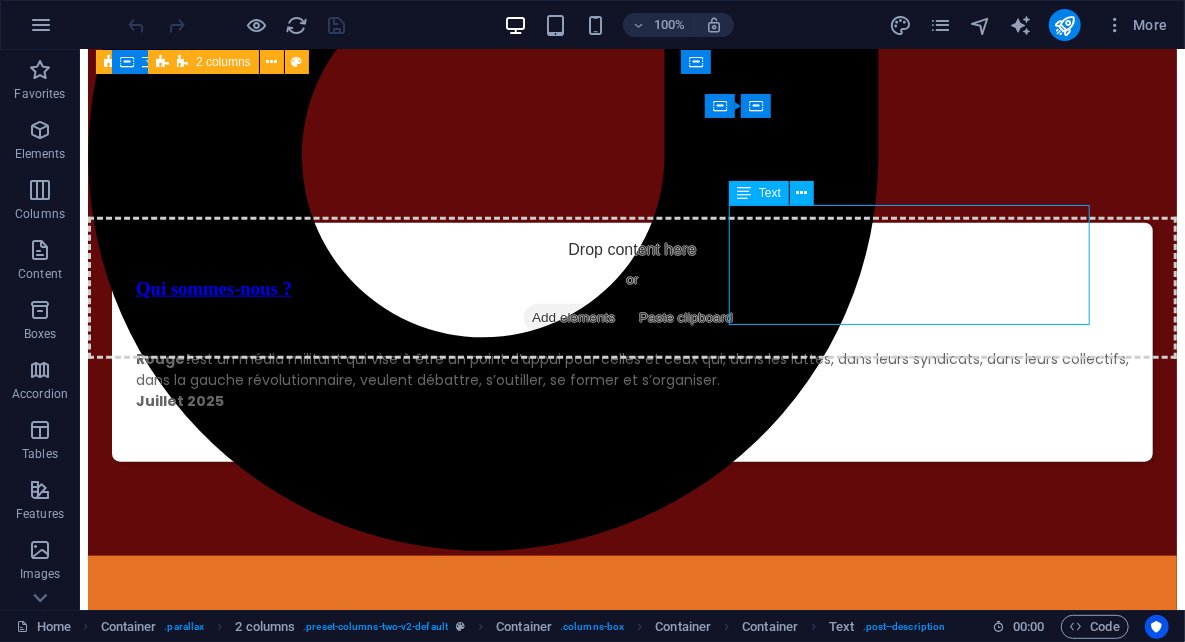 click on "Une critique acérée du courant grantiste par d’ancien·nes militant·es du RCI (en anglais).  Un démontage méthodique de ses méthodes, de son orientation et de sa dégénérescence autoritaire. Juillet 2025" at bounding box center [631, 1042] 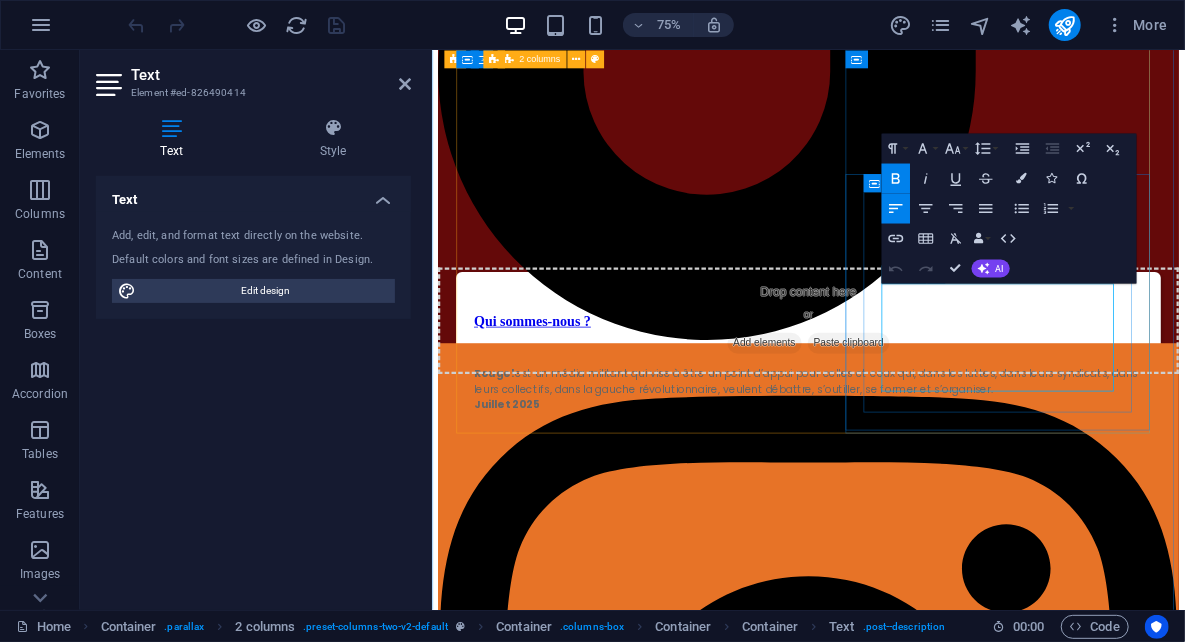 click on "Un démontage méthodique de ses méthodes, de son orientation et de sa dégénérescence autoritaire." at bounding box center [927, 1152] 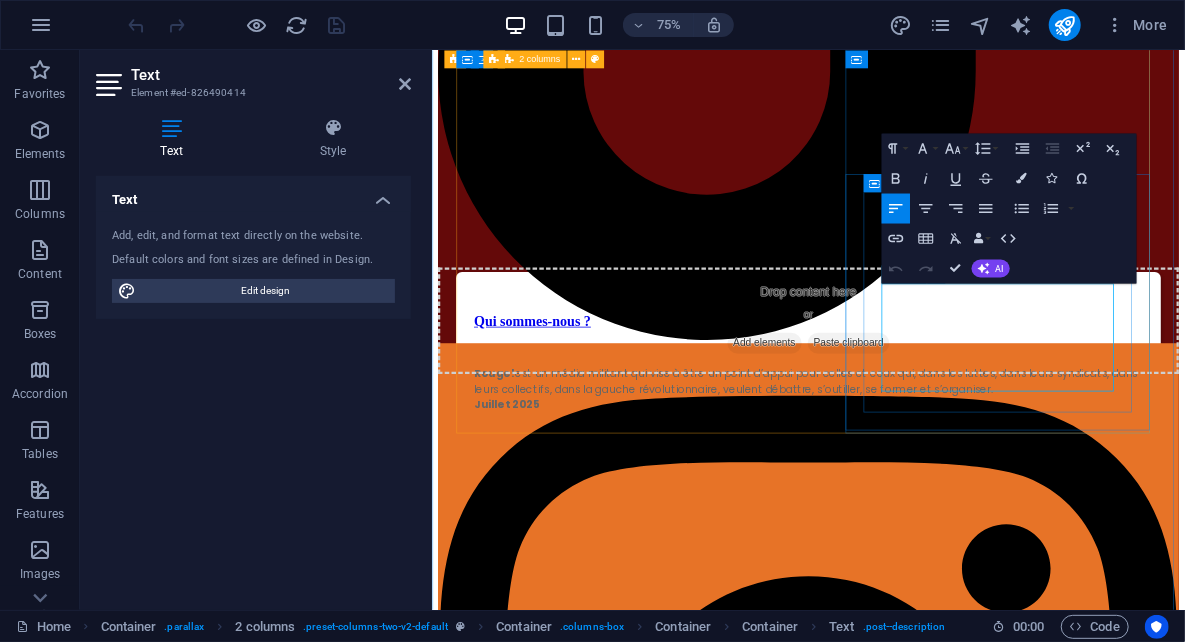 click on "Un démontage méthodique de ses méthodes, de son orientation et de sa dégénérescence autoritaire." at bounding box center (927, 1152) 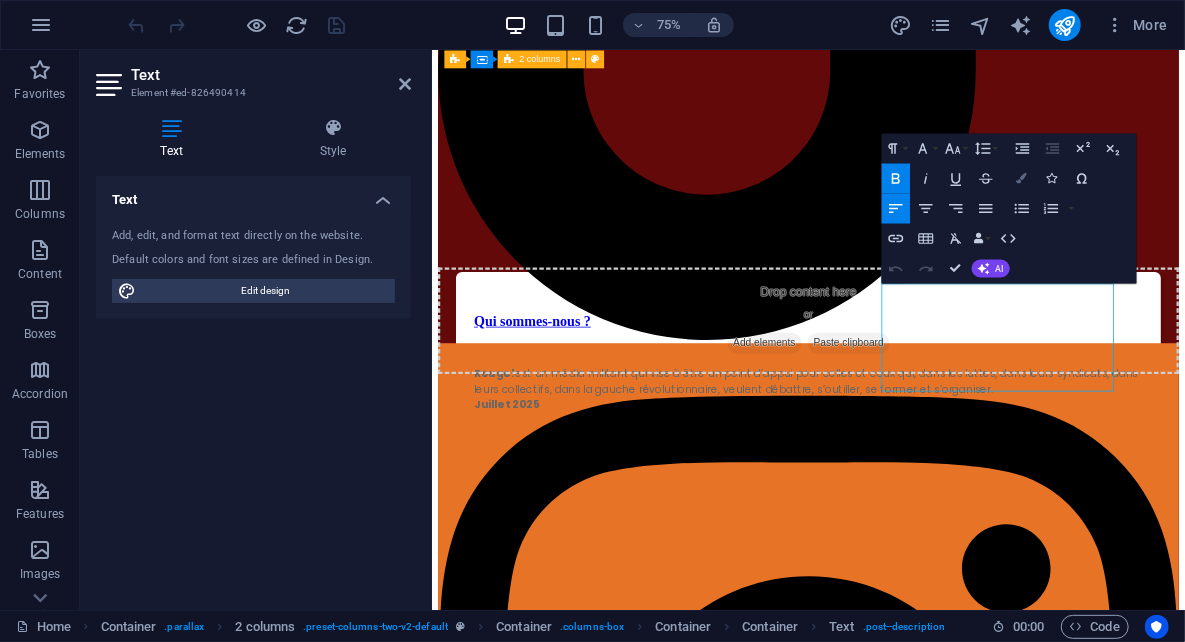 click on "Colors" at bounding box center [1021, 179] 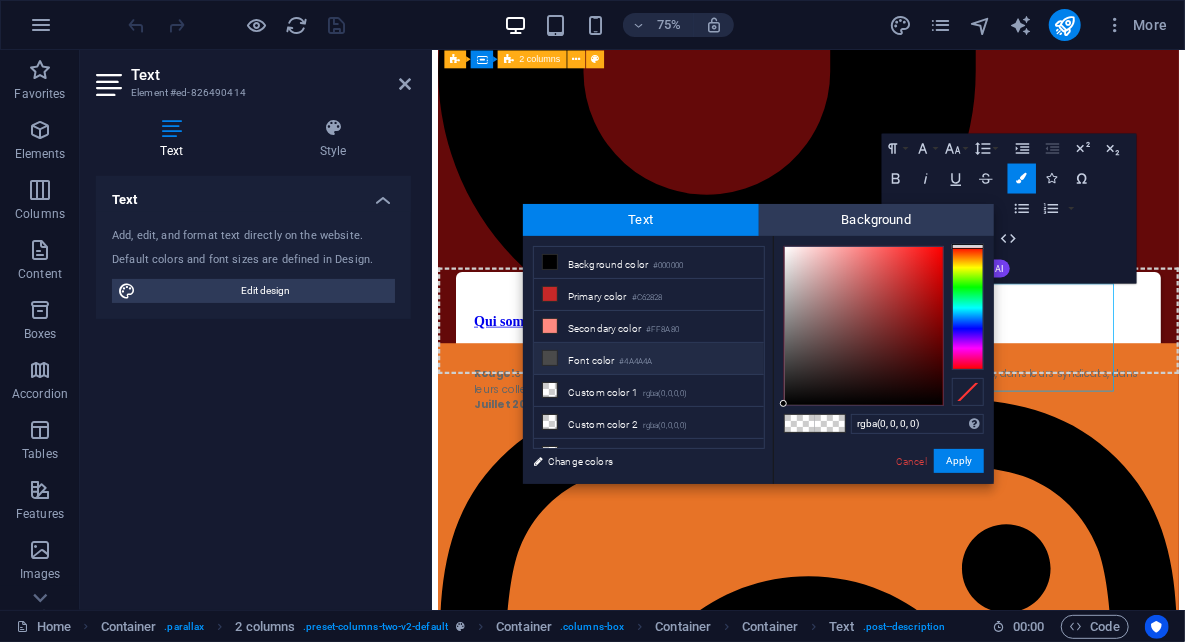 click on "Font color
#4A4A4A" at bounding box center (649, 359) 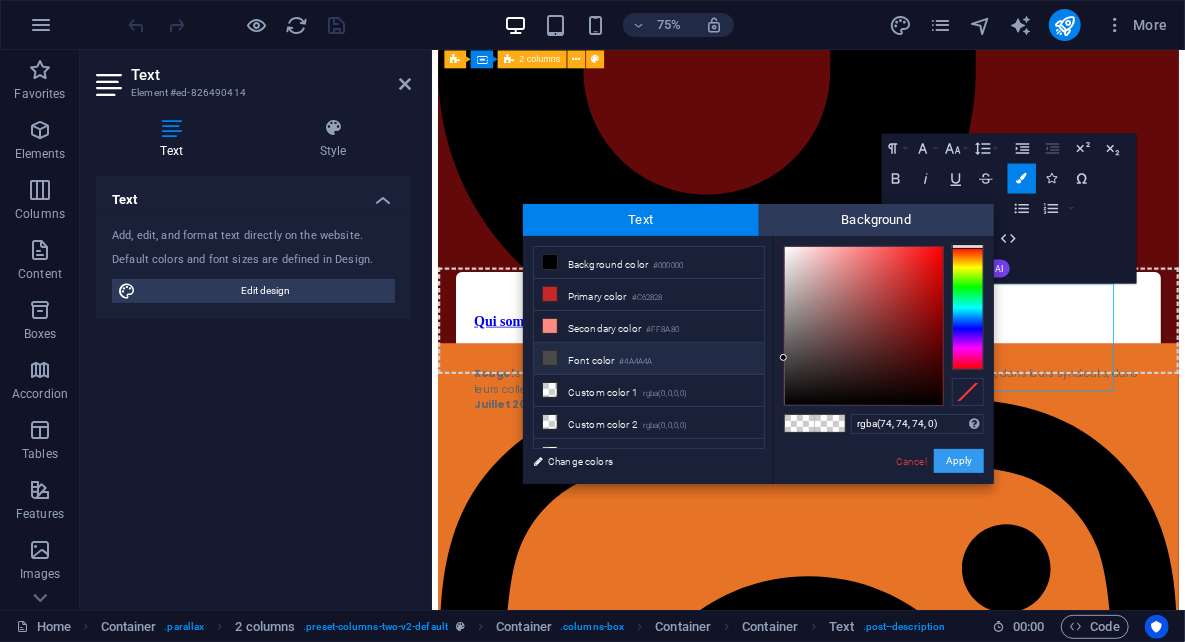 click on "Apply" at bounding box center [959, 461] 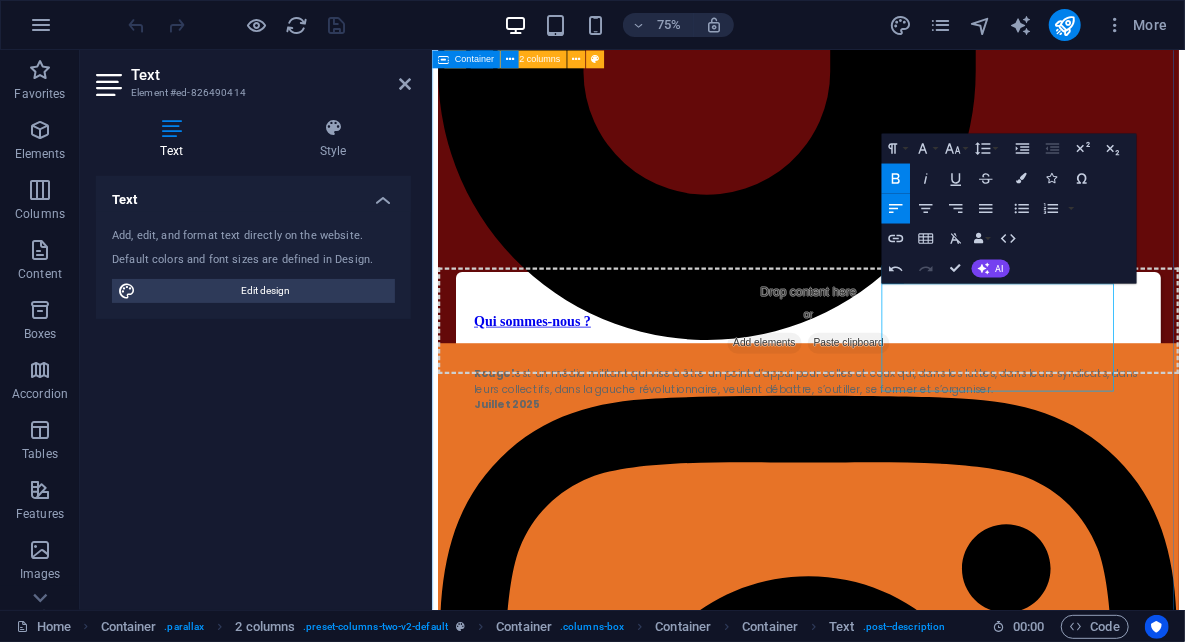 click on "Rompre. Lutter. Construire. ROUGE! Drop content here or  Add elements  Paste clipboard Qui sommes-nous ? Rouge!  est un média militant qui vise à être un point d’appui pour celles et ceux qui, dans les luttes, dans leurs syndicats, dans leurs collectifs, dans la gauche révolutionnaire, veulent débattre, s’outiller, se former et s’organiser. Juillet 2025 Drop content here or  Add elements  Paste clipboard Marxism or Grantism ? Une critique acérée du courant grantiste par d’ancien·nes militant·es du RCI (en anglais).  Un démontage méthodique de ses méthodes, de son orientation et de sa dégénérescence autoritaire. Juillet 2025 Drop content here or  Add elements  Paste clipboard Refondation Révolutionnaire Texte de rupture stratégique avec le courant majoritaire du PSL.  Ce manifeste jette les bases d’un projet révolutionnaire vivant, féministe, démocratique et tourné vers les avant-gardes de la classe. Mai 2025 Drop content here or  Add elements  Paste clipboard Mars 2025" at bounding box center (933, 1531) 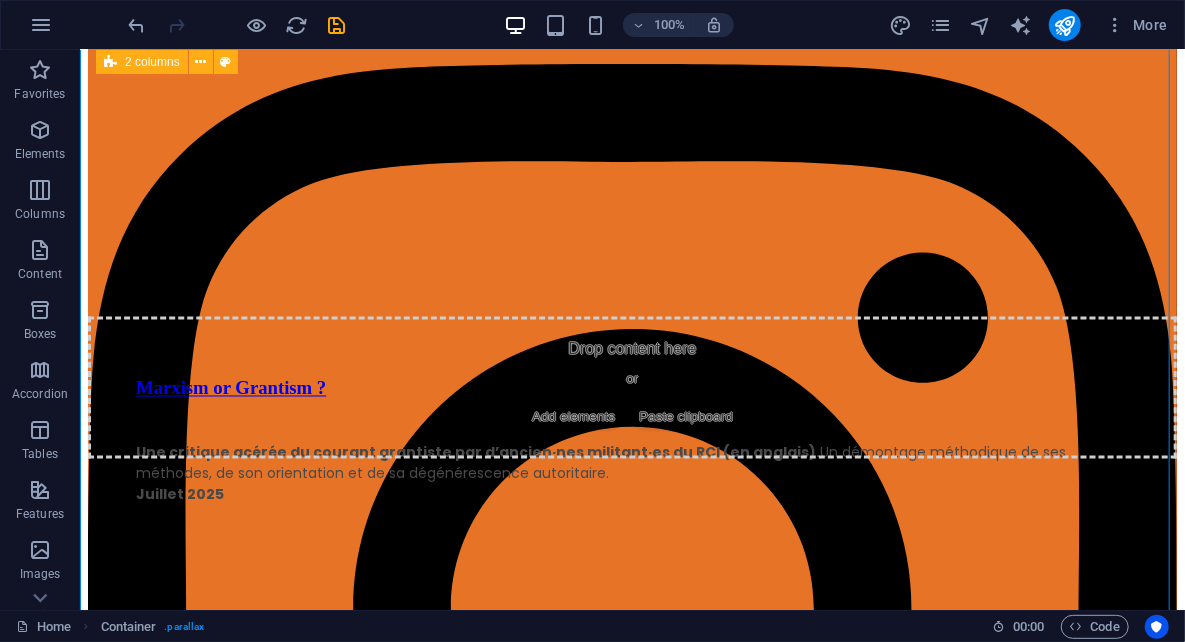scroll, scrollTop: 1478, scrollLeft: 0, axis: vertical 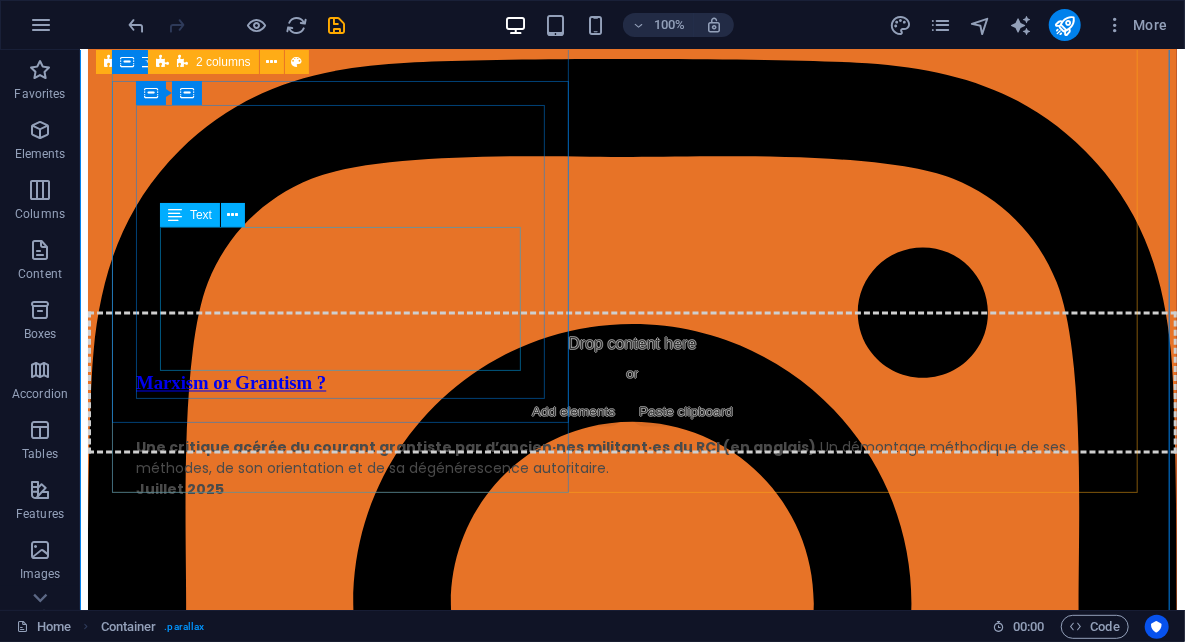 click on "Texte de rupture stratégique avec le courant majoritaire du PSL.  Ce manifeste jette les bases d’un projet révolutionnaire vivant, féministe, démocratique et tourné vers les avant-gardes de la classe. Mai 2025" at bounding box center (631, 1124) 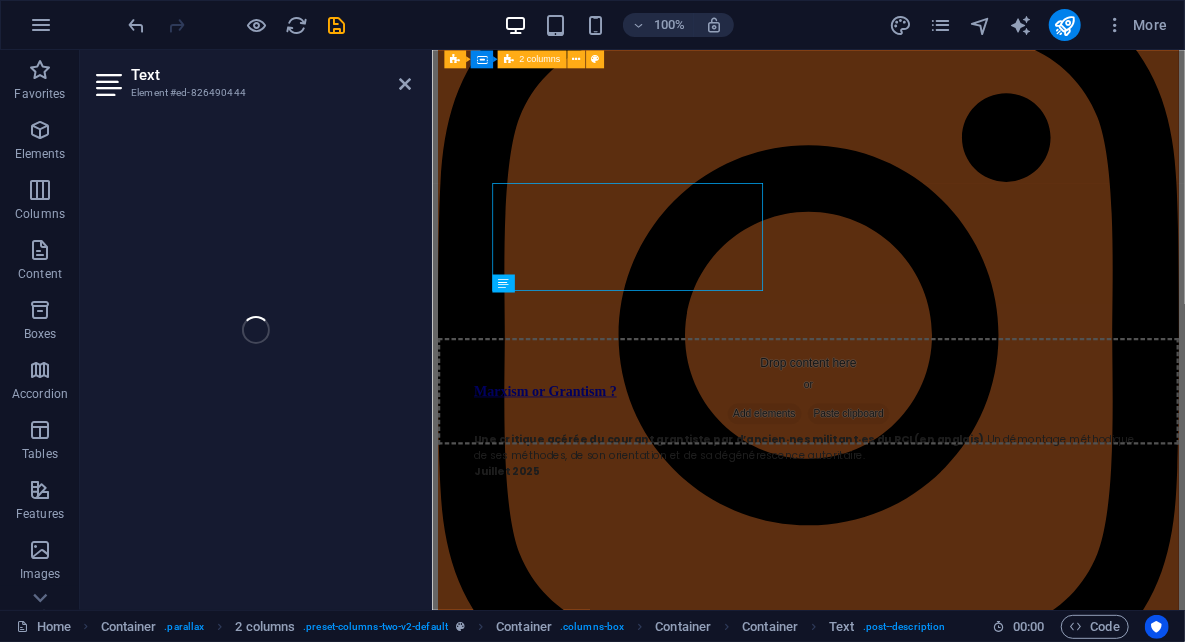 click on "Text Element #ed-826490444   Container   Menu Bar   Container   Menu Bar   Container   2 columns   Social Media Icons   Image slider   Container   Container   Collection filter-buttons   Text   Container   Collection filter-buttons   Spacer   Placeholder   2 columns   Container   Container   Container   Text   Container   Container   Spacer
Placeholder   Container   2 columns   Container   Container   Container   Spacer   H3   Container   Container   Container   Text   Container   Container   2 columns   Container   Container   Container   Text" at bounding box center [632, 330] 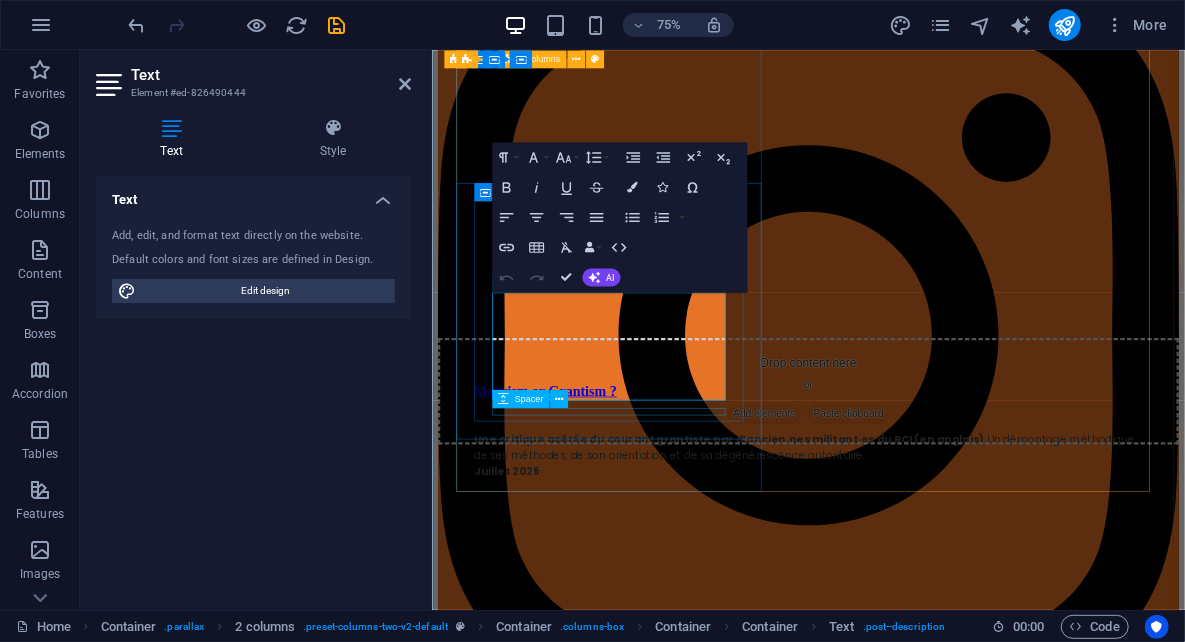 drag, startPoint x: 698, startPoint y: 307, endPoint x: 618, endPoint y: 528, distance: 235.03404 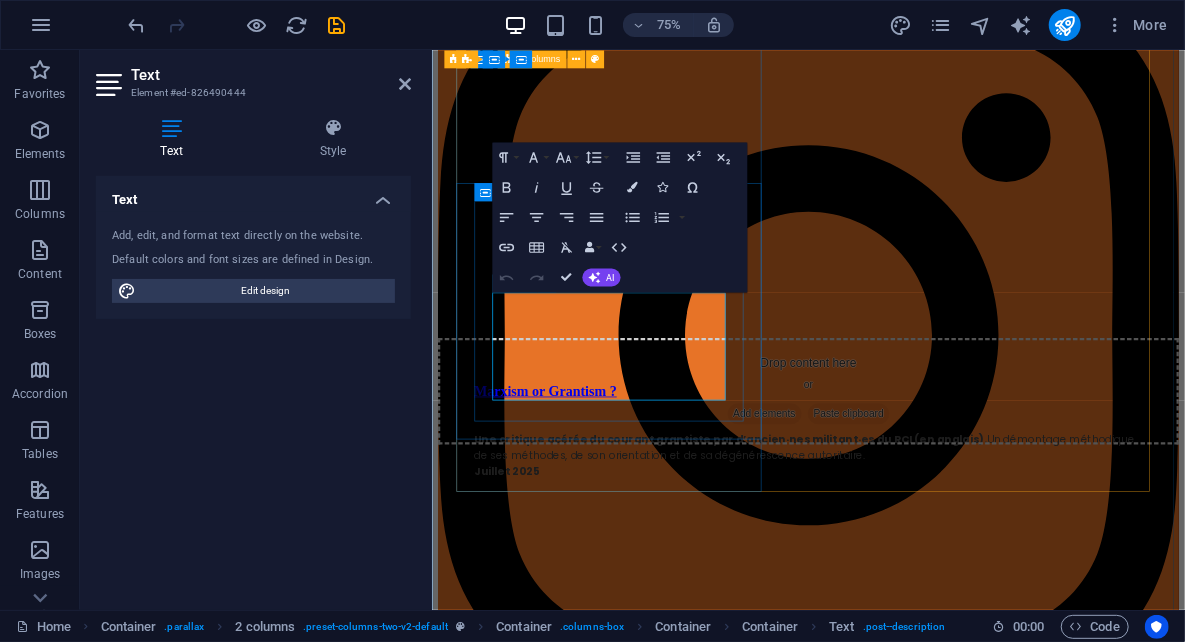 click on "Texte de rupture stratégique avec le courant majoritaire du PSL.  Ce manifeste jette les bases d’un projet révolutionnaire vivant, féministe, démocratique et tourné vers les avant-gardes de la classe. Mai 2025" at bounding box center (933, 1246) 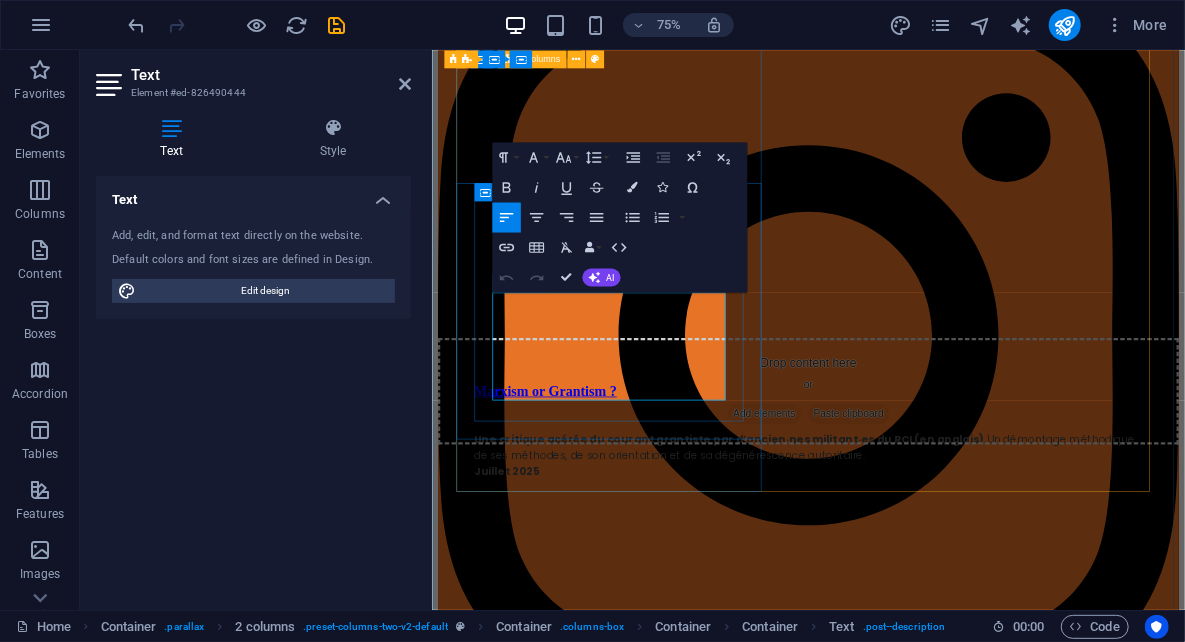 click on "Texte de rupture stratégique avec le courant majoritaire du PSL.  Ce manifeste jette les bases d’un projet révolutionnaire vivant, féministe, démocratique et tourné vers les avant-gardes de la classe. Mai 2025" at bounding box center [933, 1246] 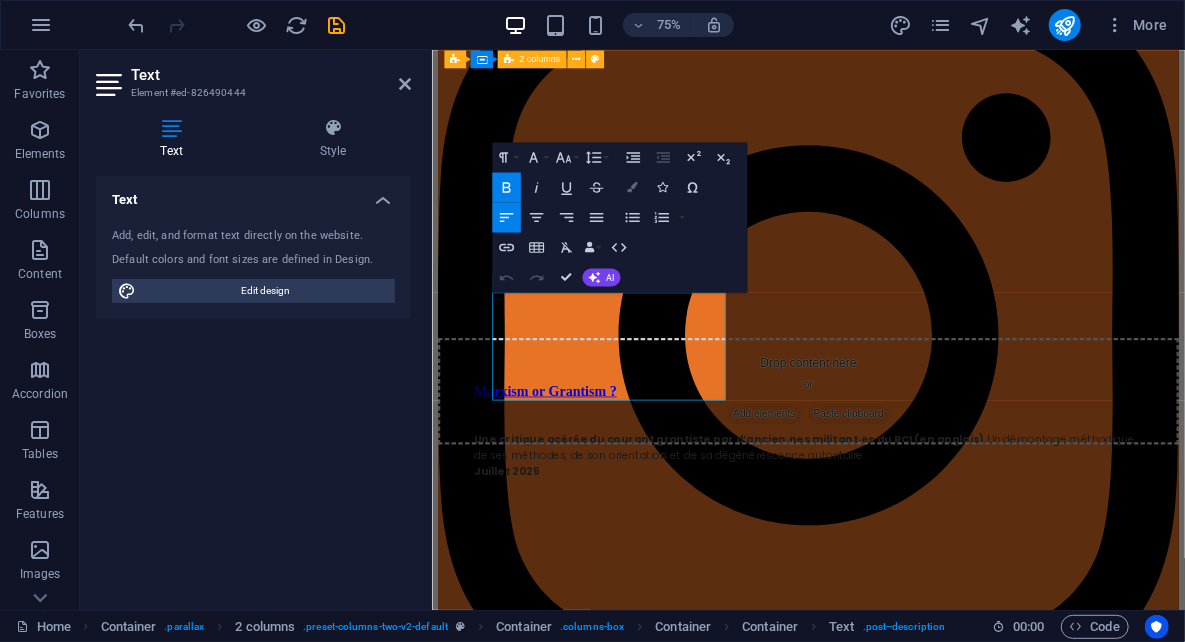 click on "Colors" at bounding box center (632, 188) 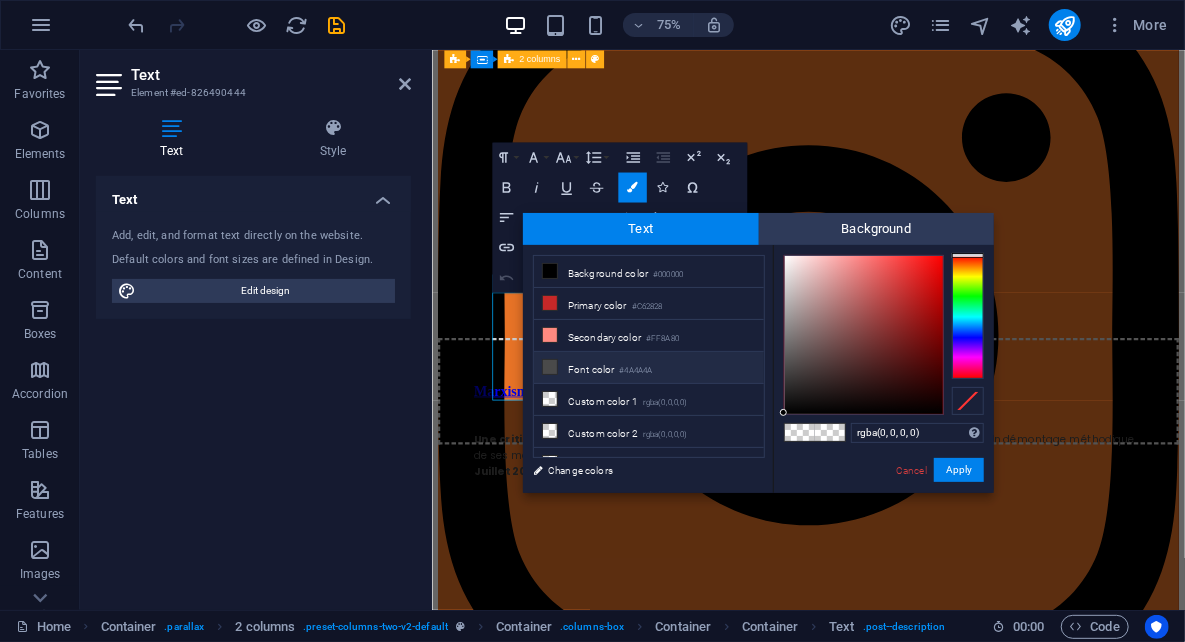 click on "Font color
#4A4A4A" at bounding box center [649, 368] 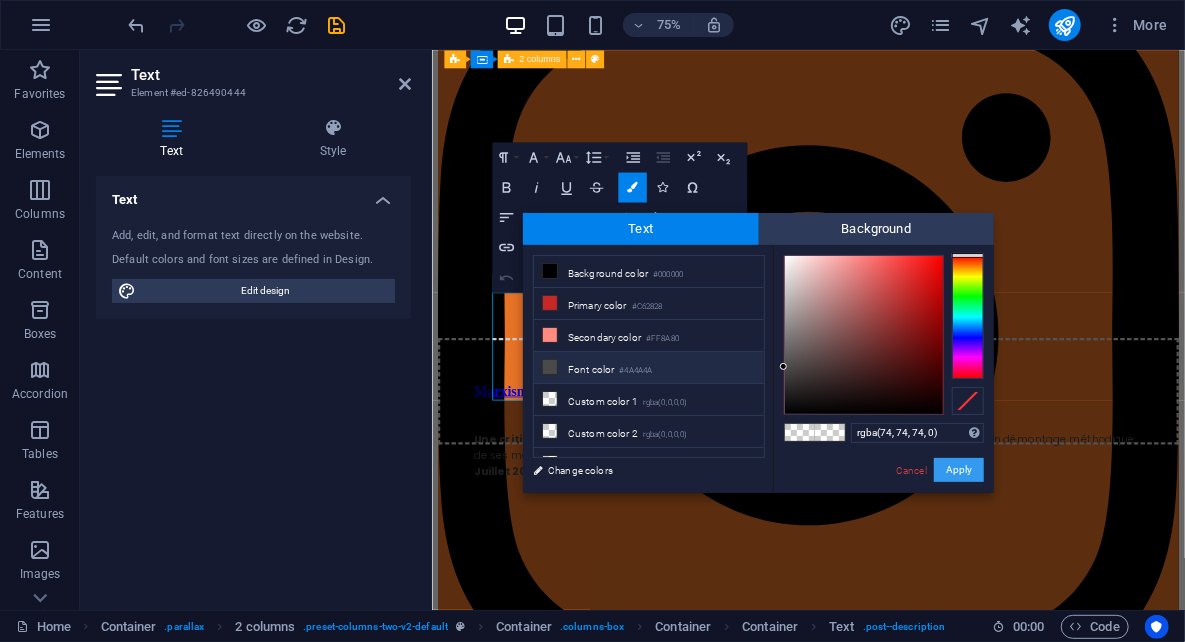 click on "Apply" at bounding box center [959, 470] 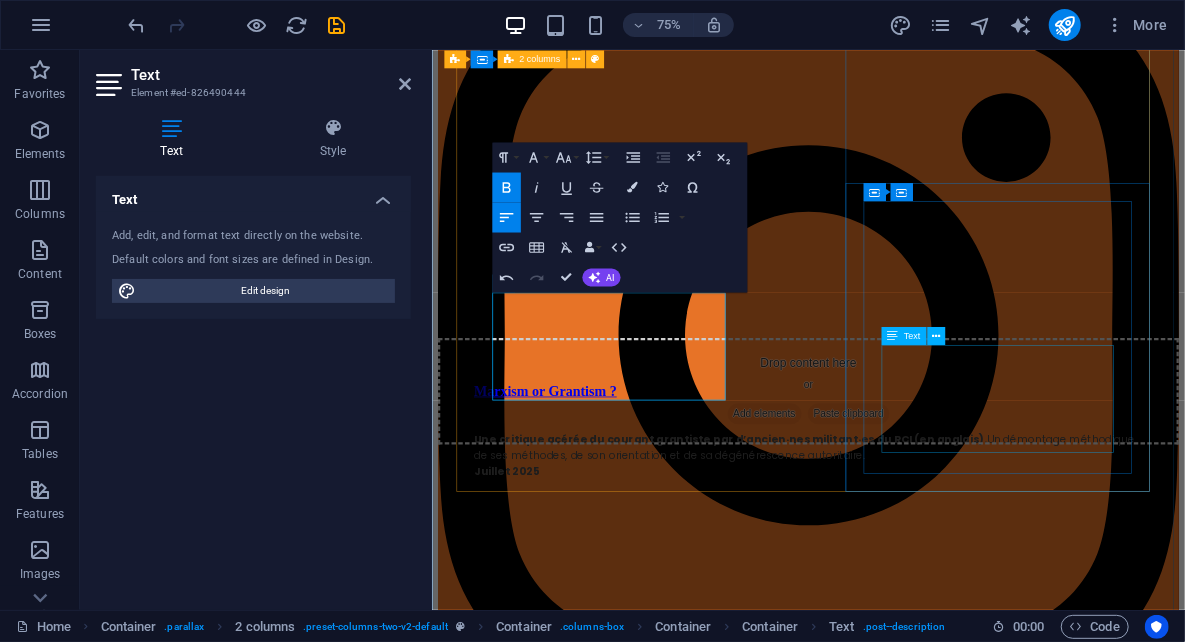 click on "Résolution internationaliste face à l'impasse du grantisme.  Elle appelle à dépasser le repli, renouer avec l’esprit de la révolution permanente et reconstruire une Internationale à la hauteur de notre époque. Mars 2025" at bounding box center (933, 1902) 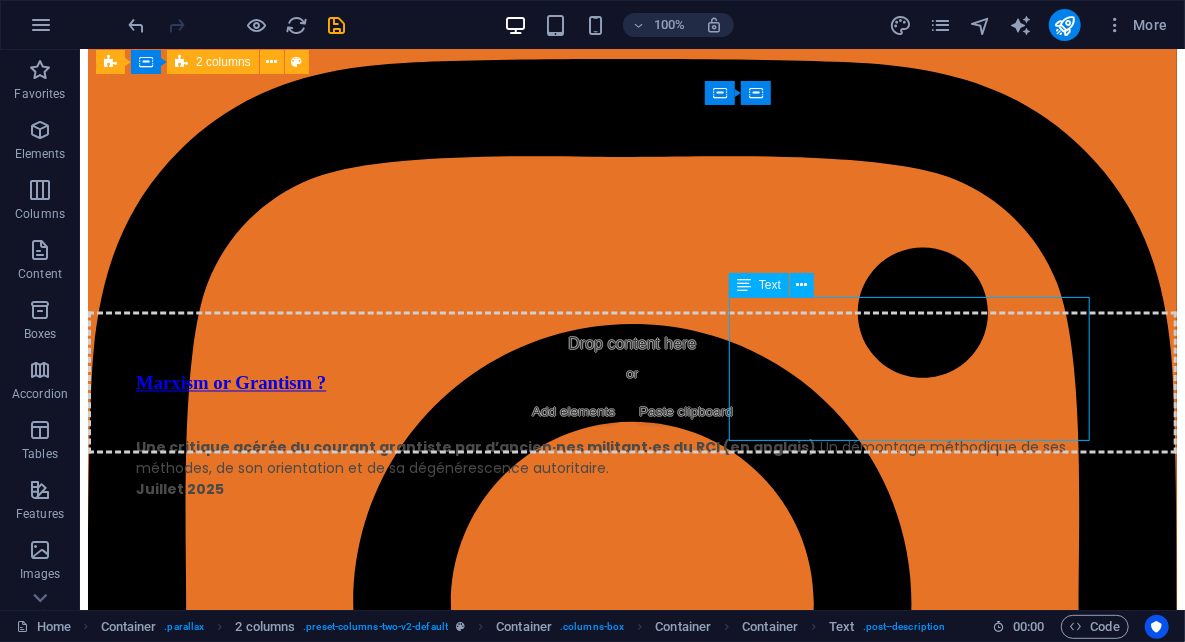 click on "Résolution internationaliste face à l'impasse du grantisme.  Elle appelle à dépasser le repli, renouer avec l’esprit de la révolution permanente et reconstruire une Internationale à la hauteur de notre époque. Mars 2025" at bounding box center [631, 1780] 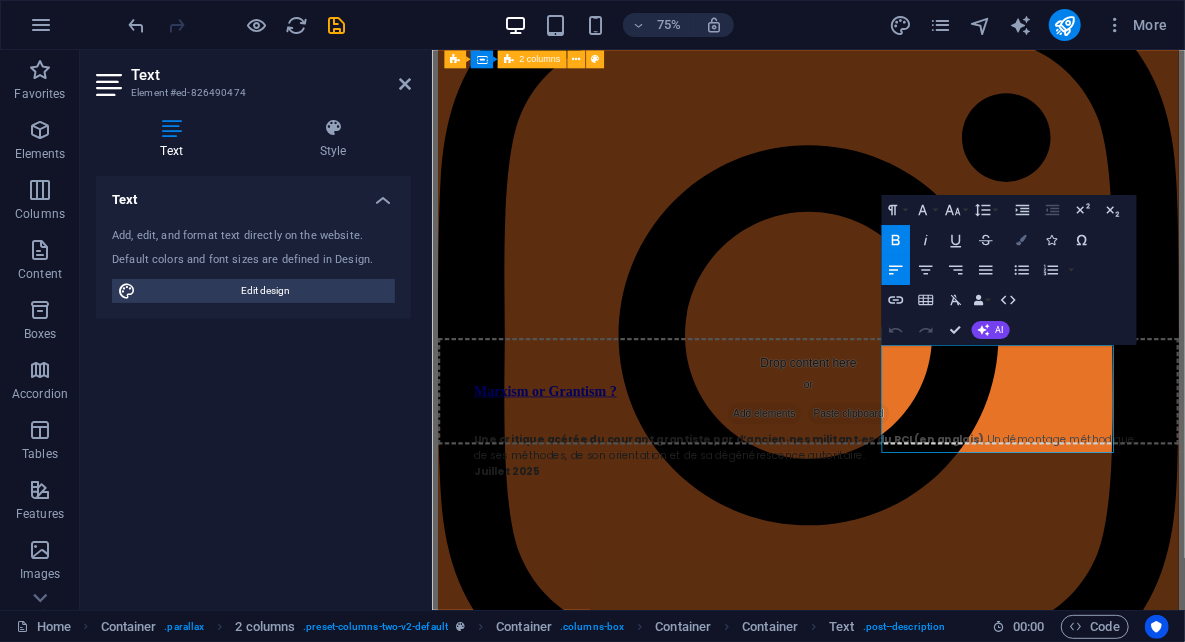 click on "Colors" at bounding box center [1021, 240] 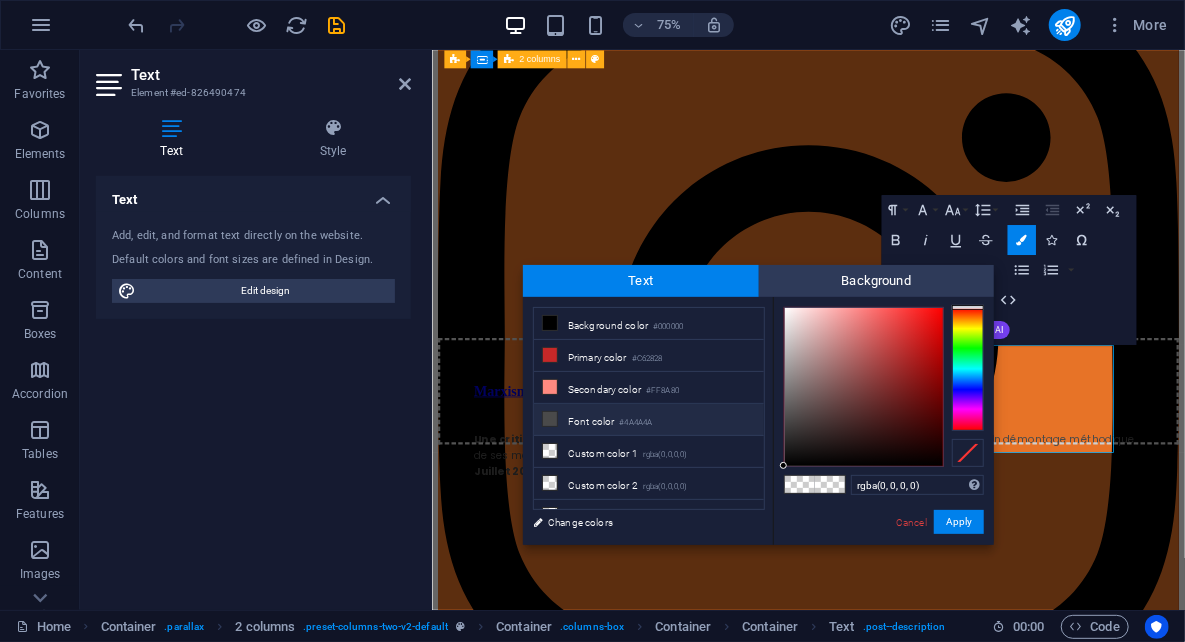 click on "#4A4A4A" at bounding box center [635, 423] 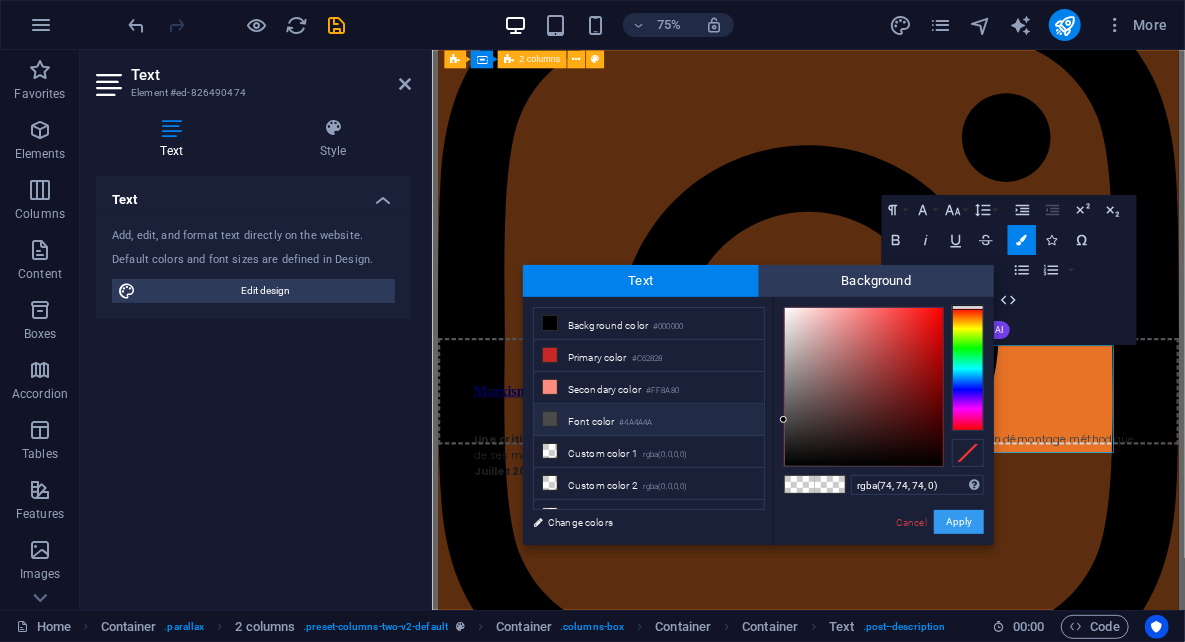 click on "Apply" at bounding box center (959, 522) 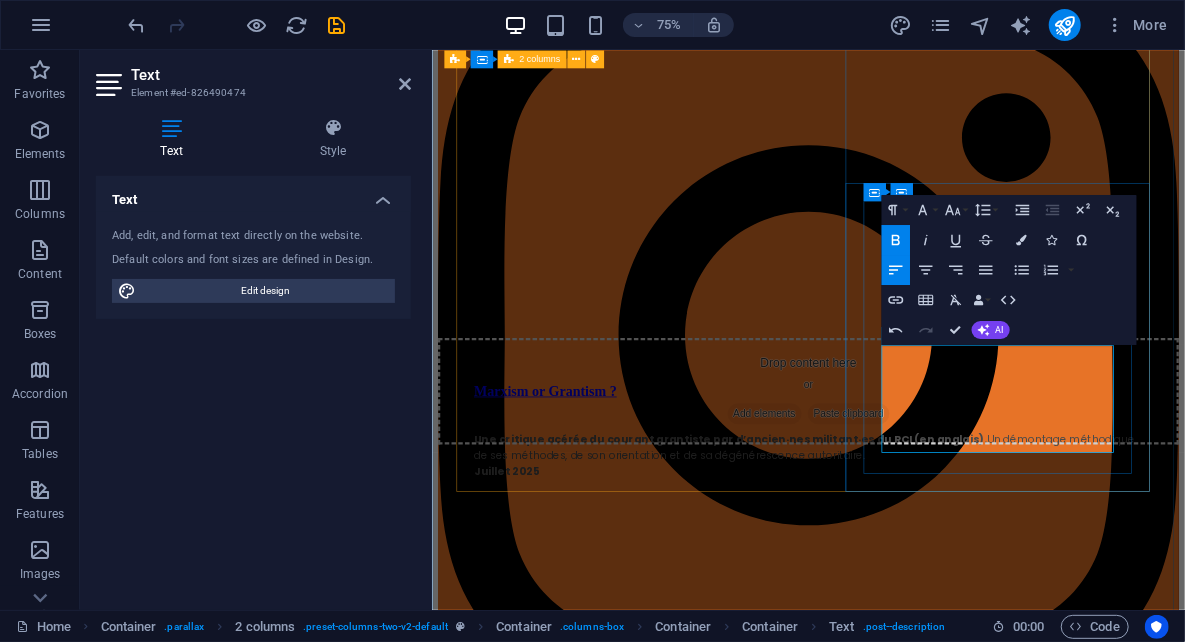 click on "Elle appelle à dépasser le repli, renouer avec l’esprit de la révolution permanente et reconstruire une Internationale à la hauteur de notre époque." at bounding box center [912, 1891] 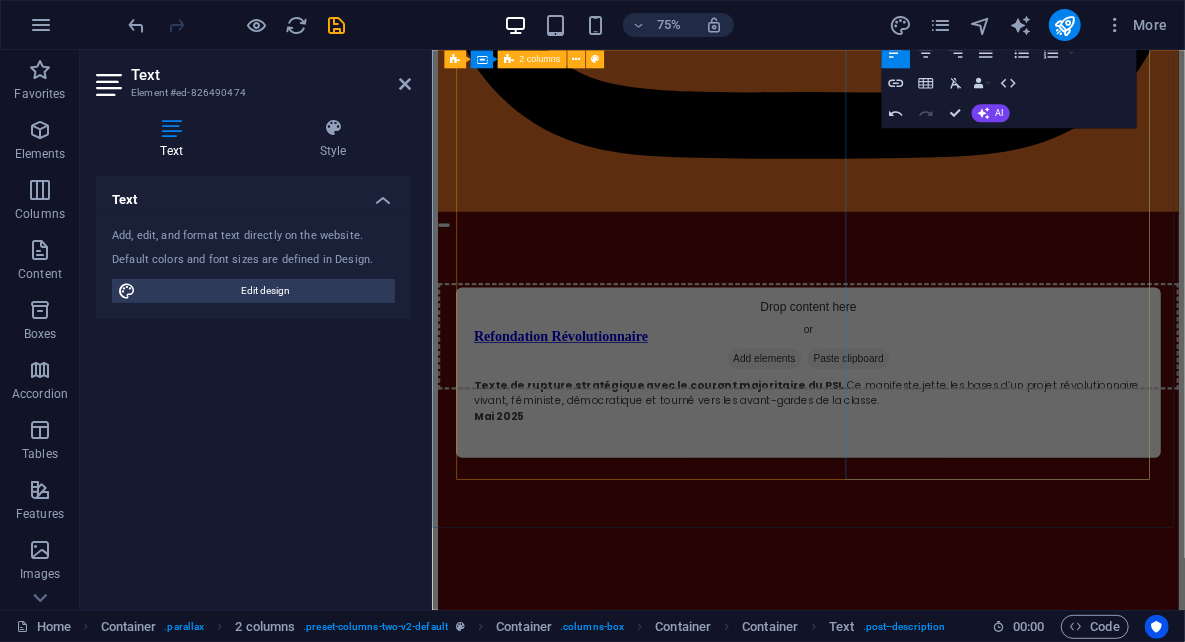 scroll, scrollTop: 2211, scrollLeft: 0, axis: vertical 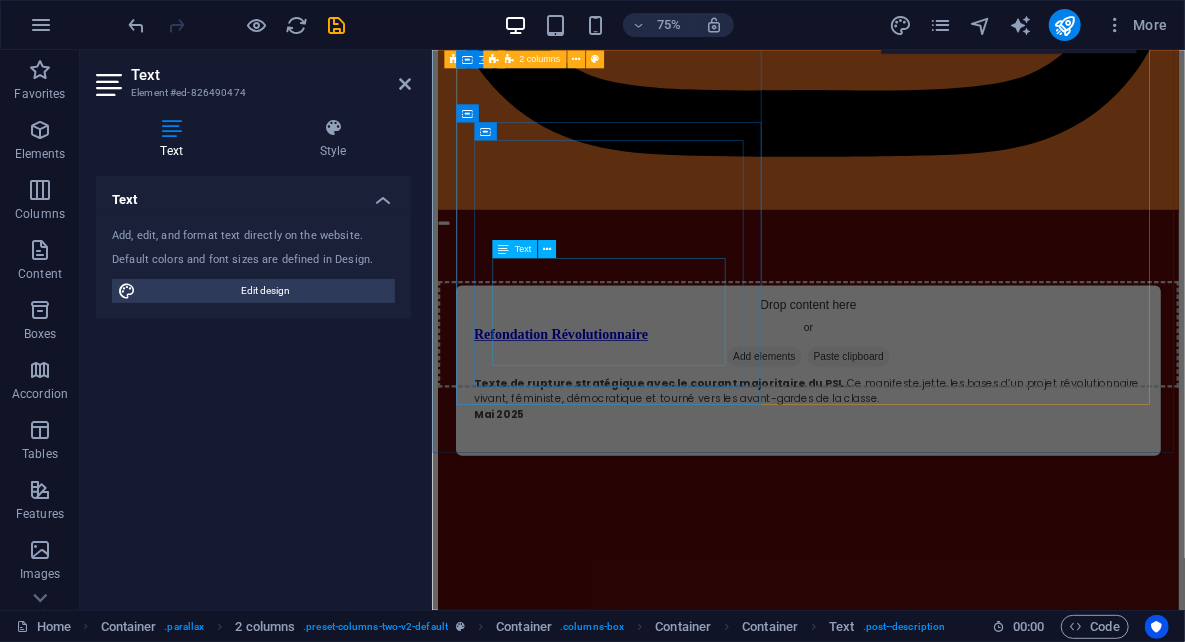 click on "Premier texte public de notre courant, écrit au cœur de la crise du PSL.  Il dénonçait la dérive substitutionniste et appelait à une refondation politique depuis les luttes, la jeunesse et les opprimé·es. Octobre 2024" at bounding box center [933, 1825] 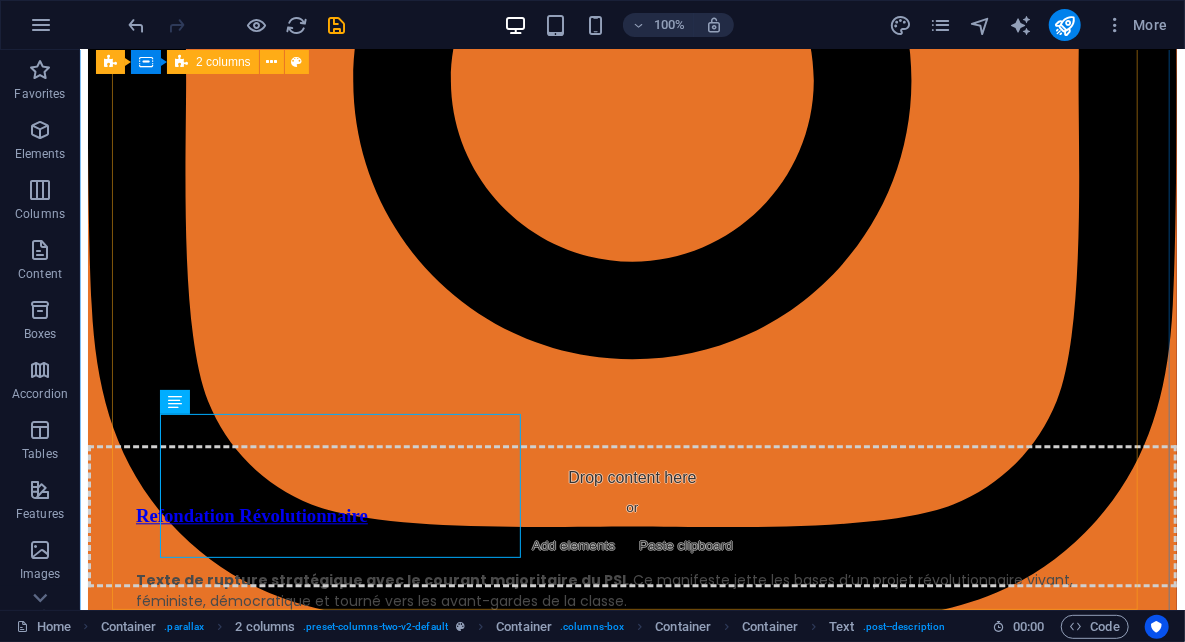 scroll, scrollTop: 2003, scrollLeft: 0, axis: vertical 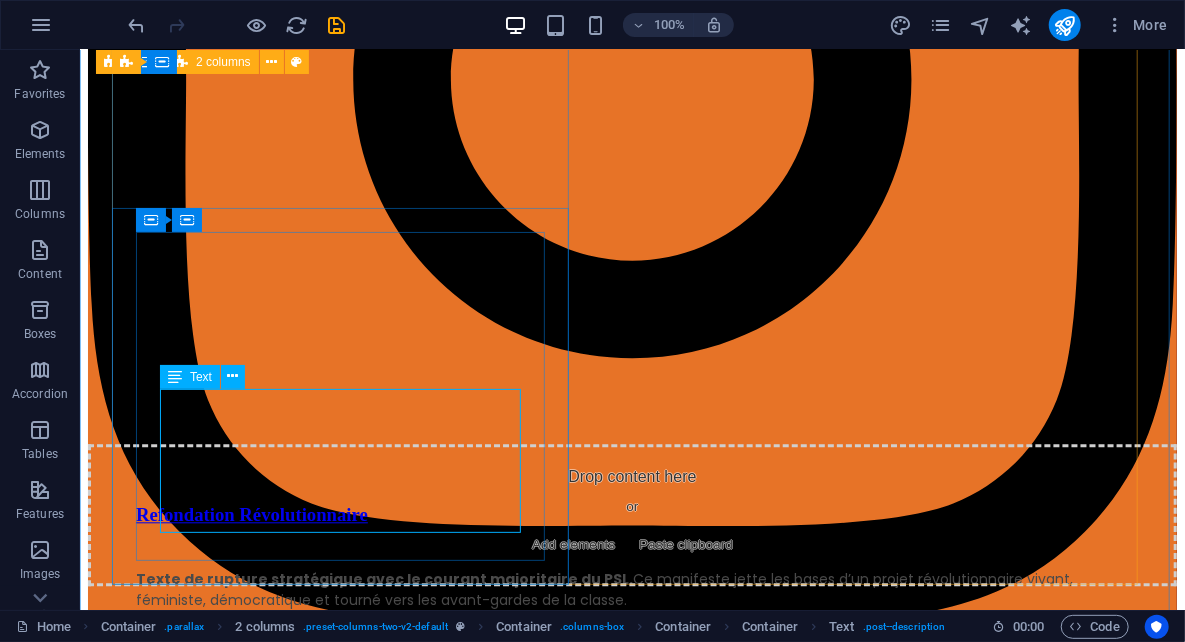 click on "Premier texte public de notre courant, écrit au cœur de la crise du PSL.  Il dénonçait la dérive substitutionniste et appelait à une refondation politique depuis les luttes, la jeunesse et les opprimé·es. Octobre 2024" at bounding box center (631, 1912) 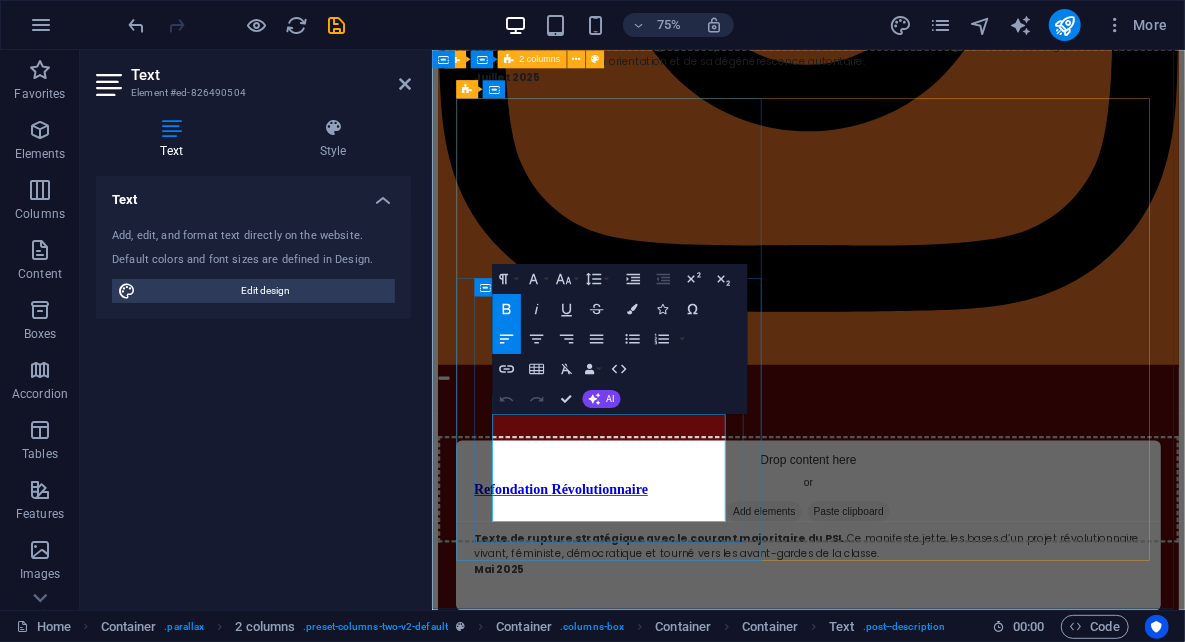 click on "Il dénonçait la dérive substitutionniste et appelait à une refondation politique depuis les luttes, la jeunesse et les opprimé·es." at bounding box center [929, 2022] 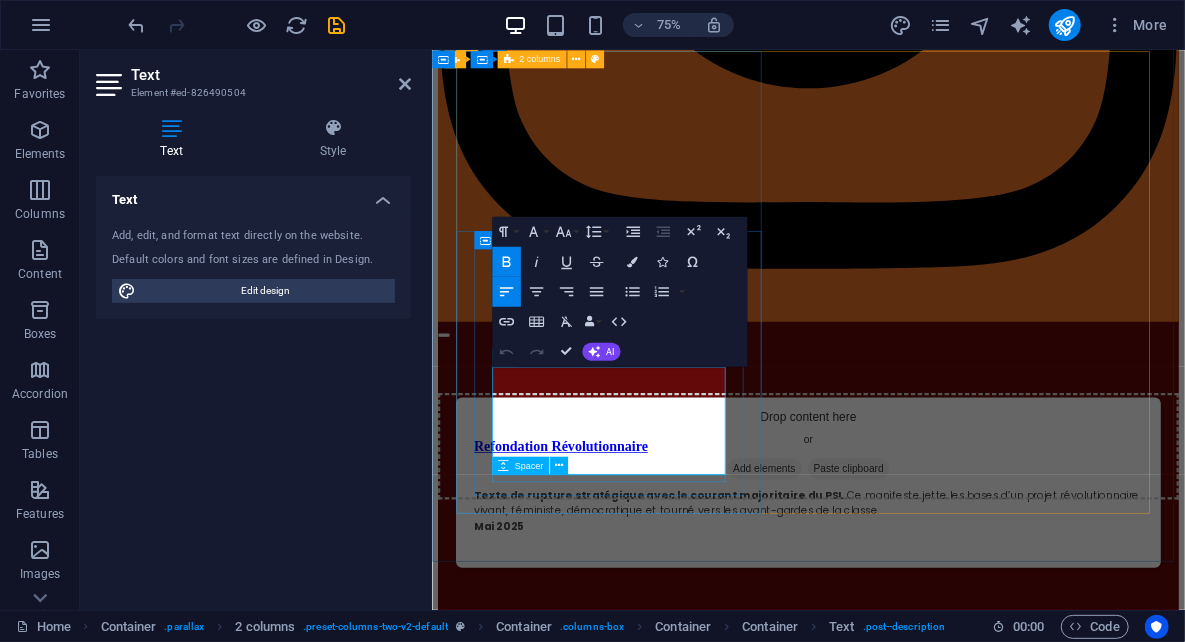 scroll, scrollTop: 2073, scrollLeft: 0, axis: vertical 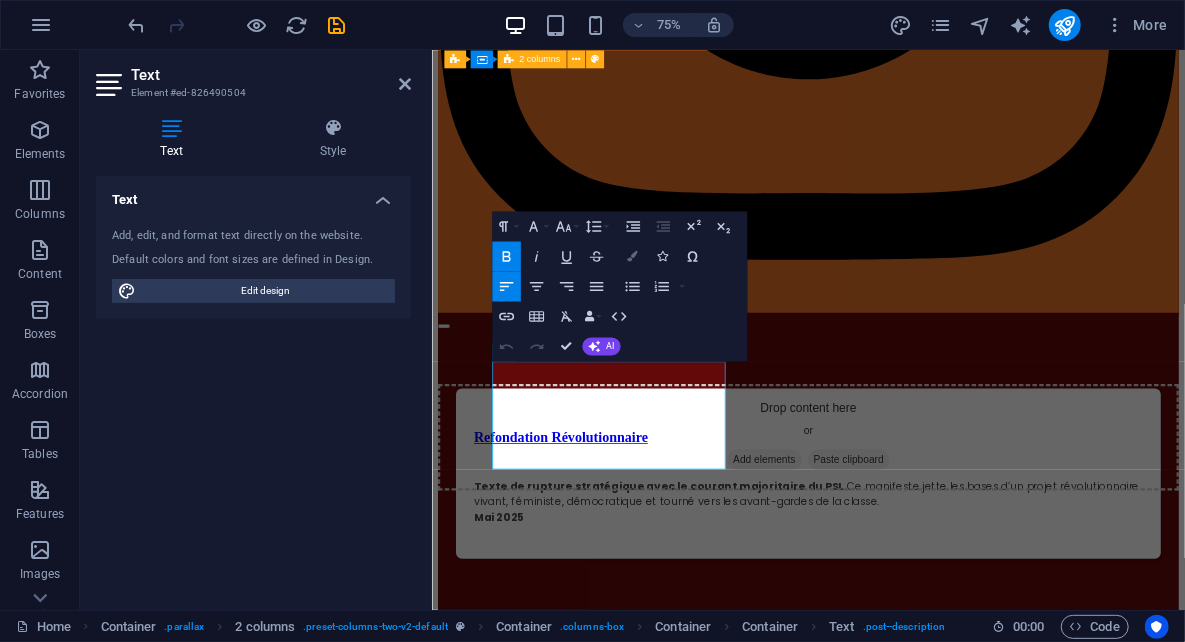 click at bounding box center (632, 256) 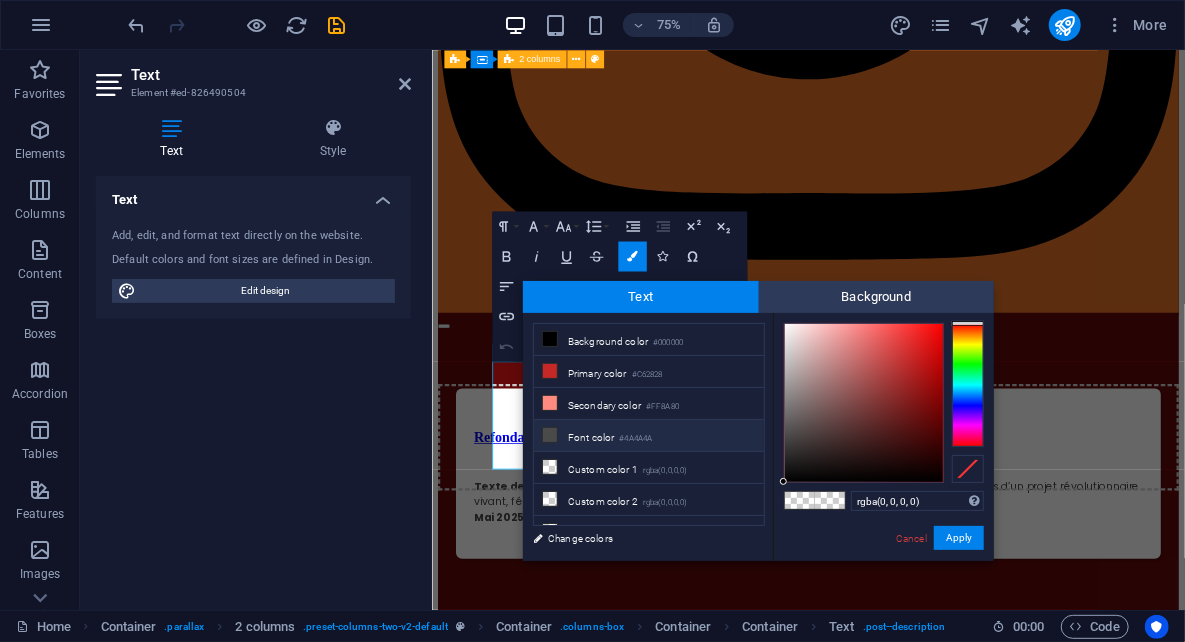 click on "Font color
#4A4A4A" at bounding box center [649, 436] 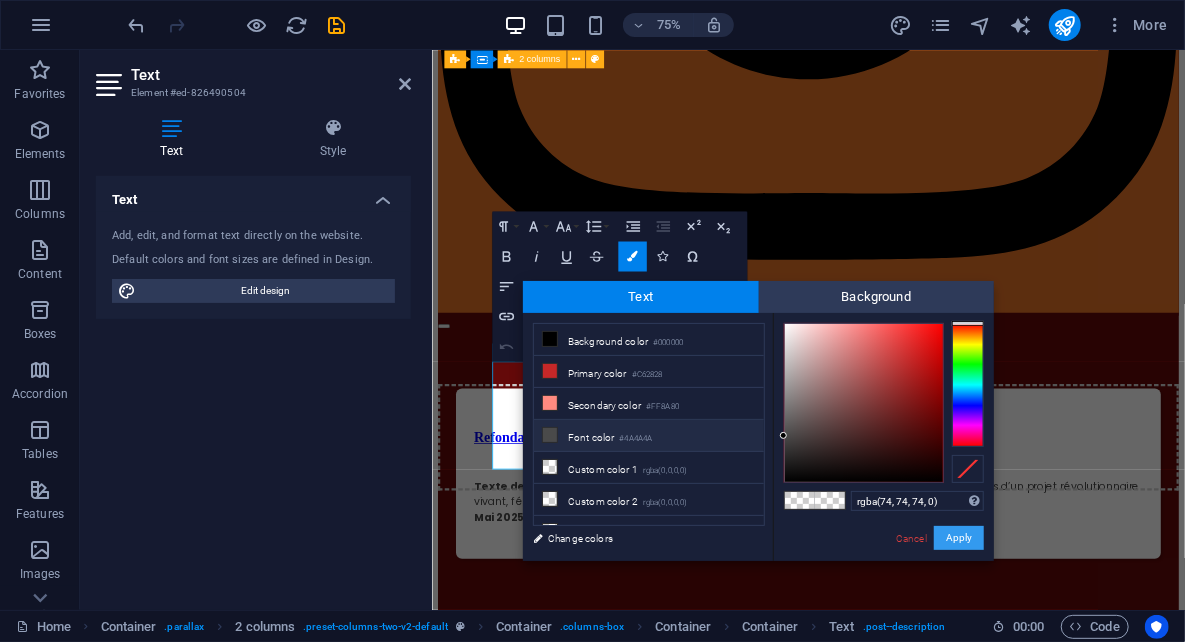 click on "Apply" at bounding box center (959, 538) 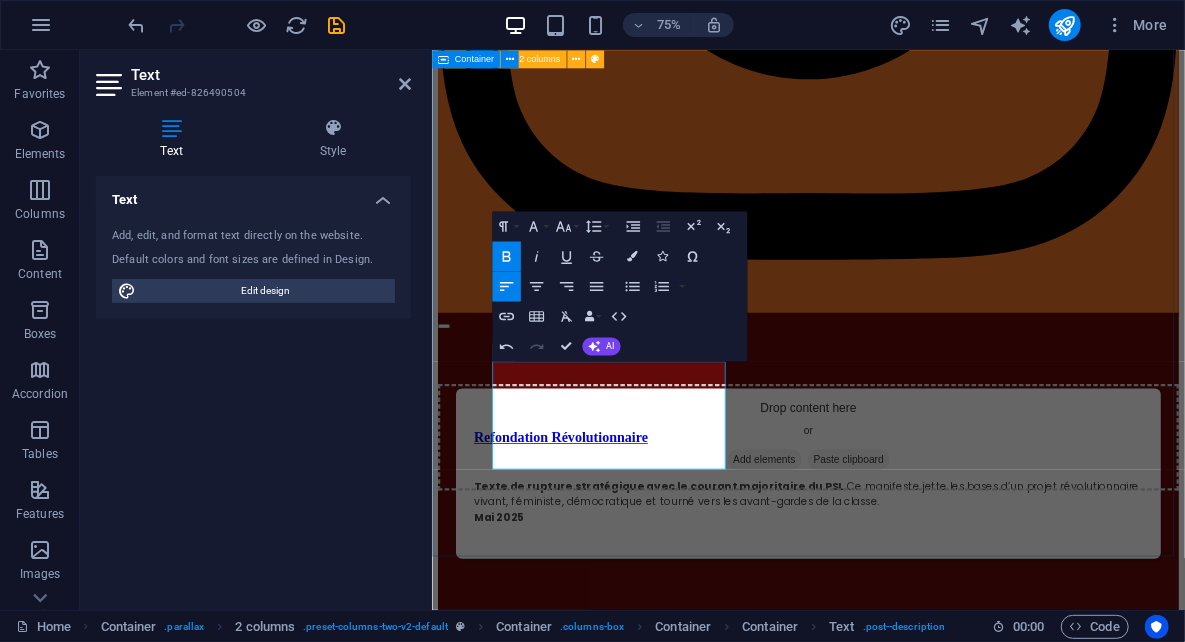 click on "Rompre. Lutter. Construire. ROUGE! Drop content here or  Add elements  Paste clipboard Qui sommes-nous ? Rouge!  est un média militant qui vise à être un point d’appui pour celles et ceux qui, dans les luttes, dans leurs syndicats, dans leurs collectifs, dans la gauche révolutionnaire, veulent débattre, s’outiller, se former et s’organiser. Juillet 2025 Drop content here or  Add elements  Paste clipboard Marxism or Grantism ? Une critique acérée du courant grantiste par d’ancien·nes militant·es du RCI (en anglais).  Un démontage méthodique de ses méthodes, de son orientation et de sa dégénérescence autoritaire. Juillet 2025 Drop content here or  Add elements  Paste clipboard Refondation Révolutionnaire Texte de rupture stratégique avec le courant majoritaire du PSL.  Ce manifeste jette les bases d’un projet révolutionnaire vivant, féministe, démocratique et tourné vers les avant-gardes de la classe. Mai 2025 Drop content here or  Add elements  Paste clipboard Mars 2025" at bounding box center (933, 362) 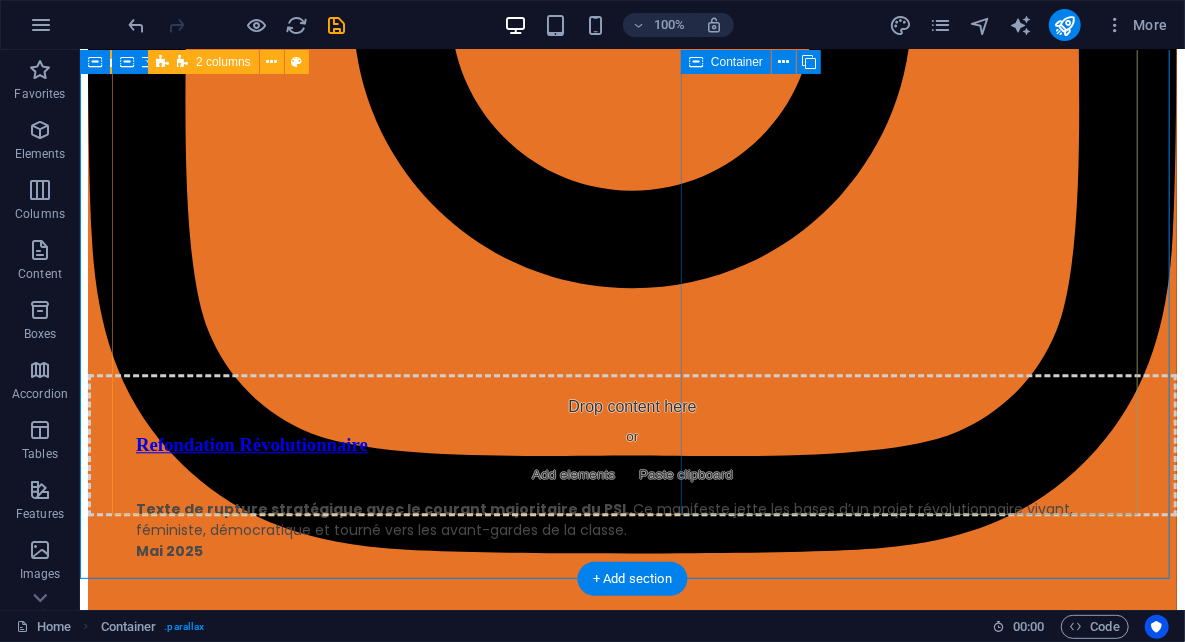 click on "Drop content here or  Add elements  Paste clipboard Drop content here or  Add elements  Paste clipboard" at bounding box center [631, 1948] 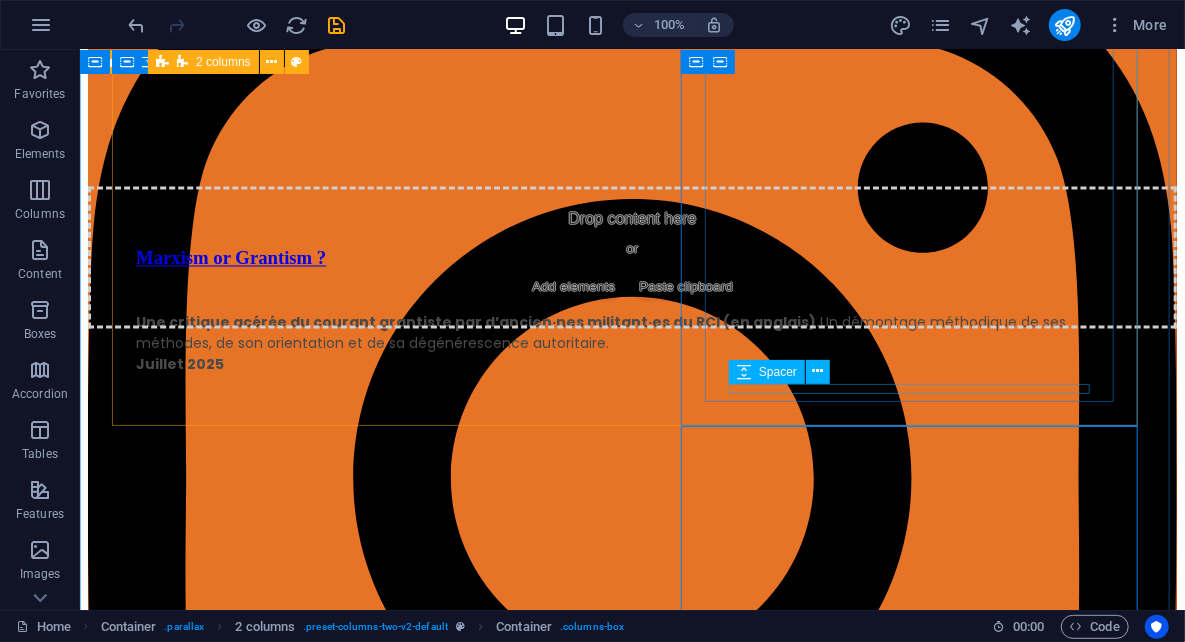 scroll, scrollTop: 1497, scrollLeft: 0, axis: vertical 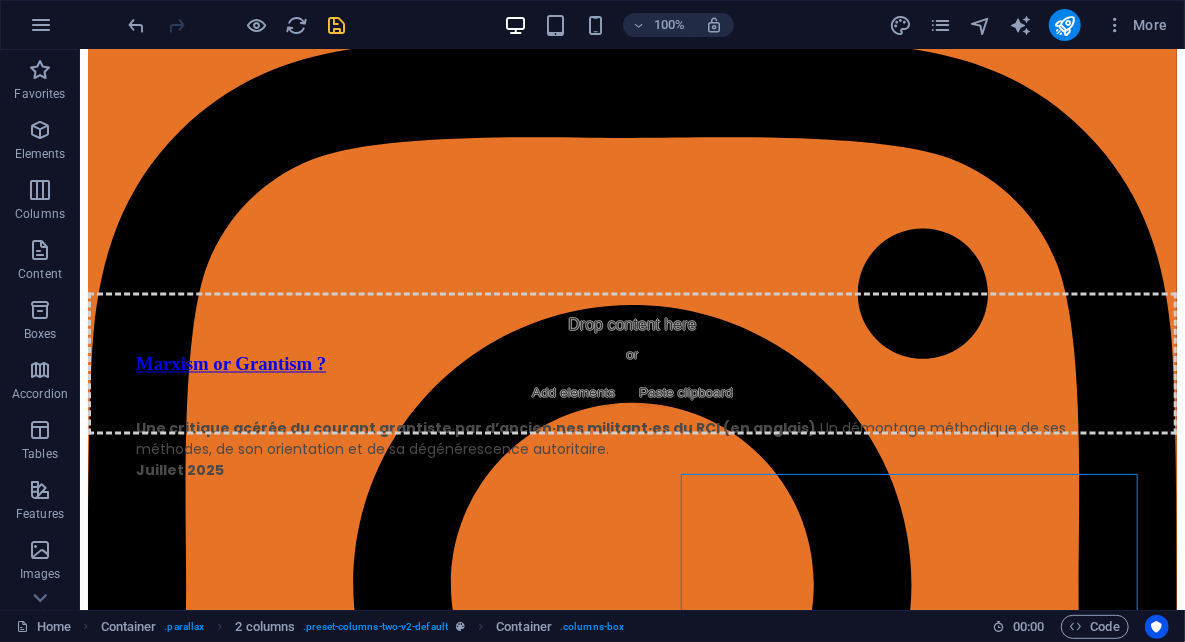 click at bounding box center [337, 25] 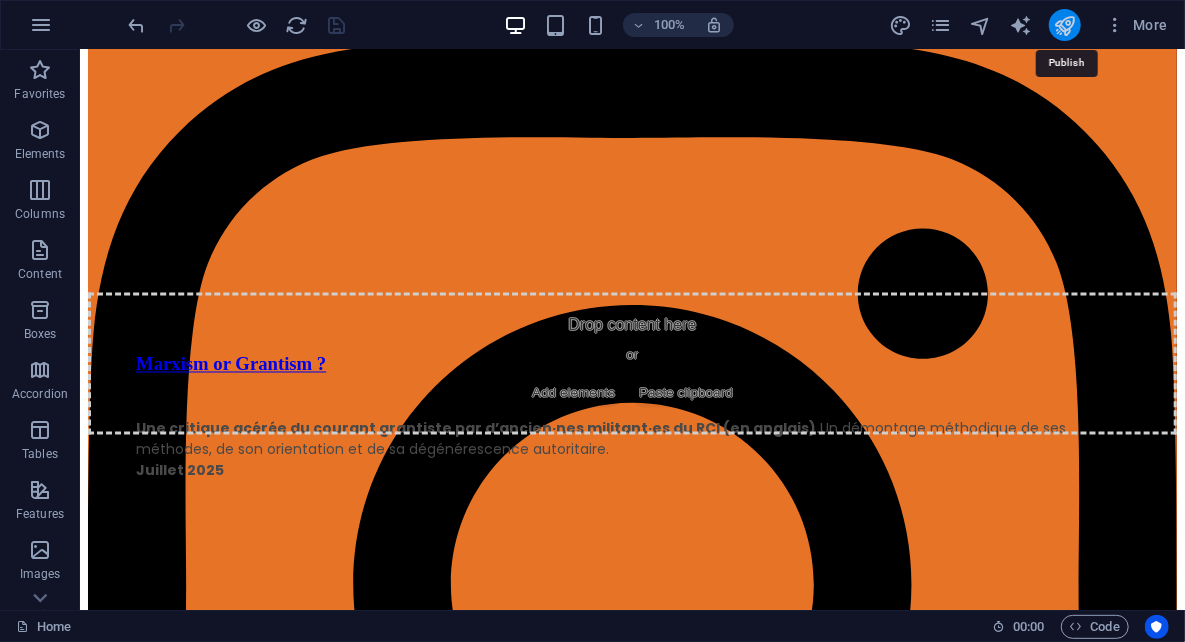click at bounding box center (1064, 25) 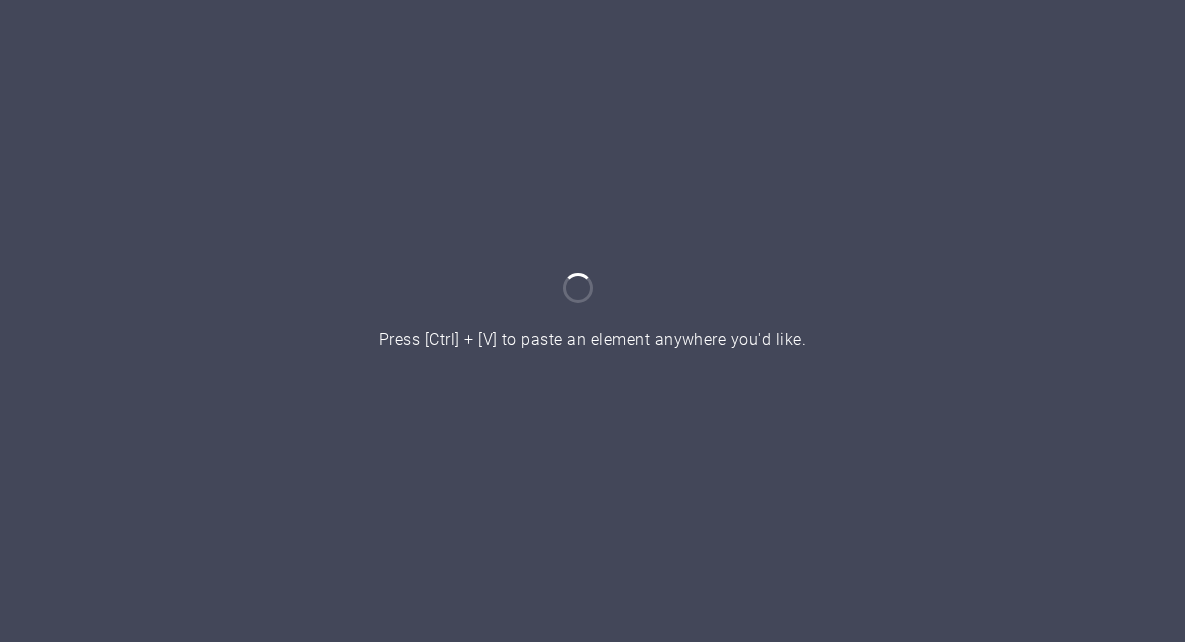 scroll, scrollTop: 0, scrollLeft: 0, axis: both 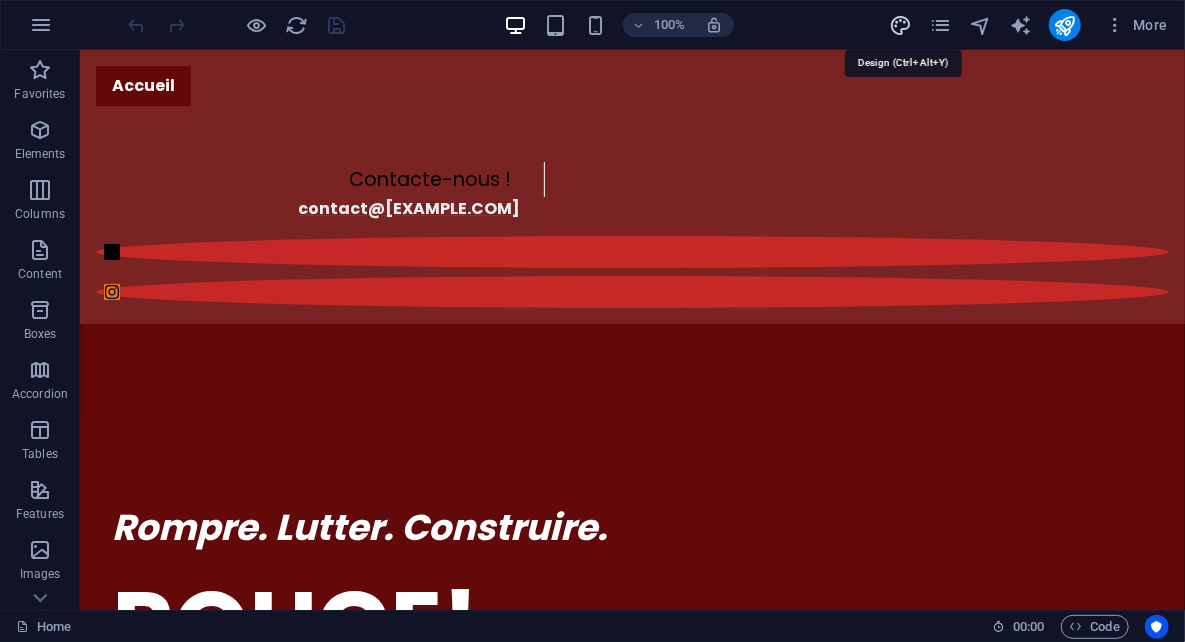 click at bounding box center [900, 25] 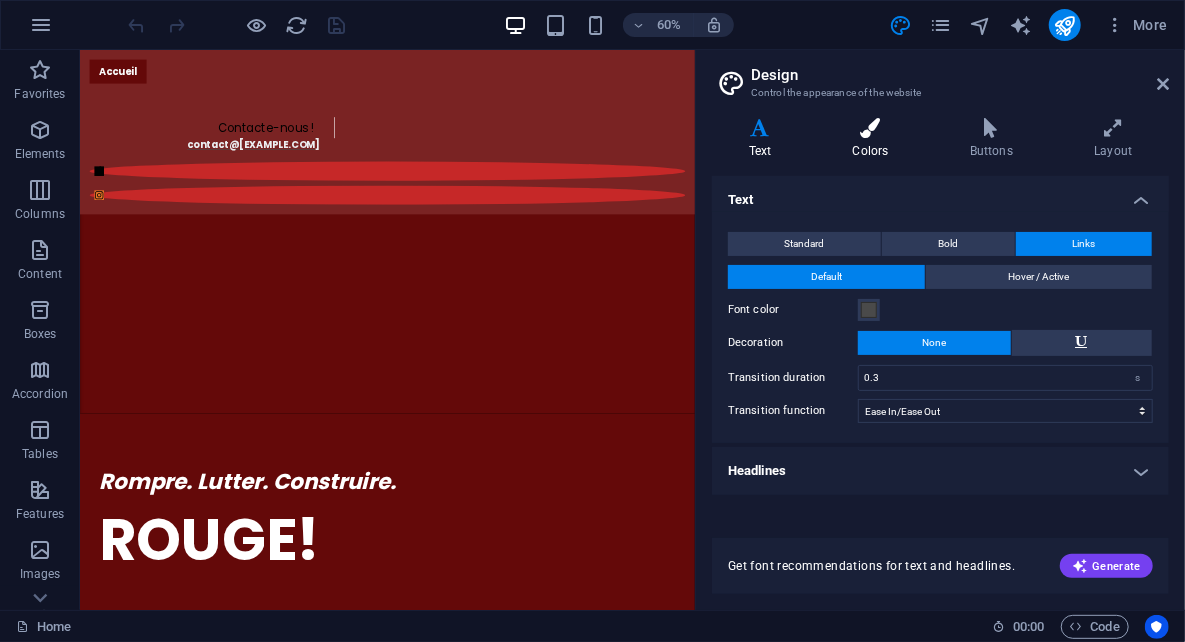 click at bounding box center [870, 128] 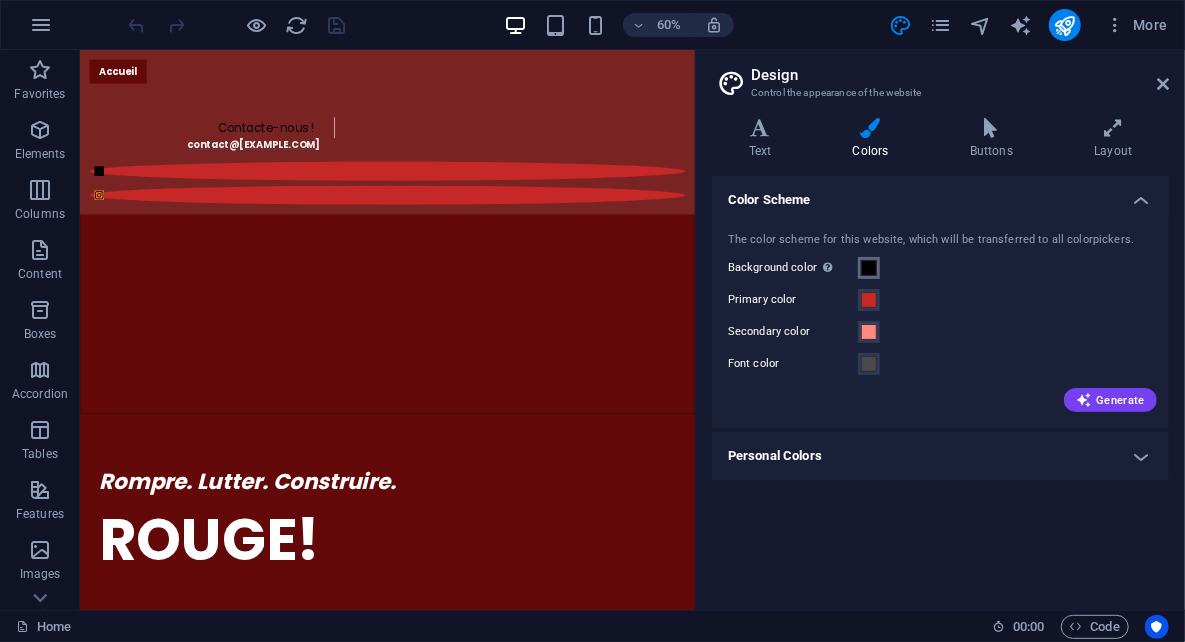 click on "Background color Only visible if it is not covered by other backgrounds." at bounding box center [869, 268] 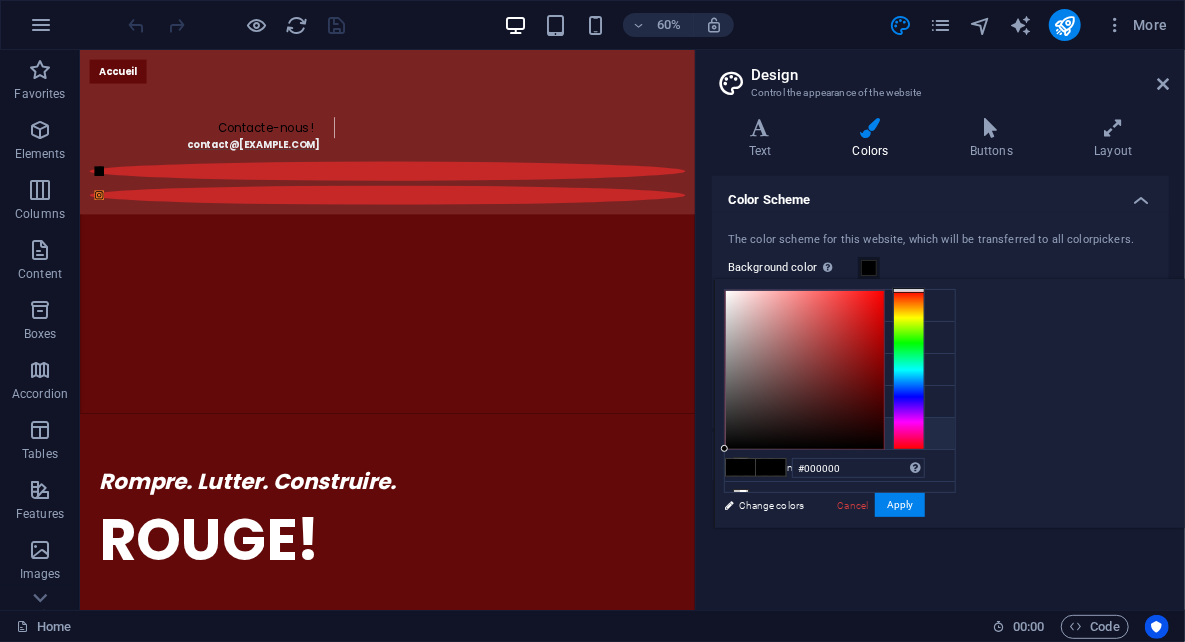 scroll, scrollTop: 74, scrollLeft: 0, axis: vertical 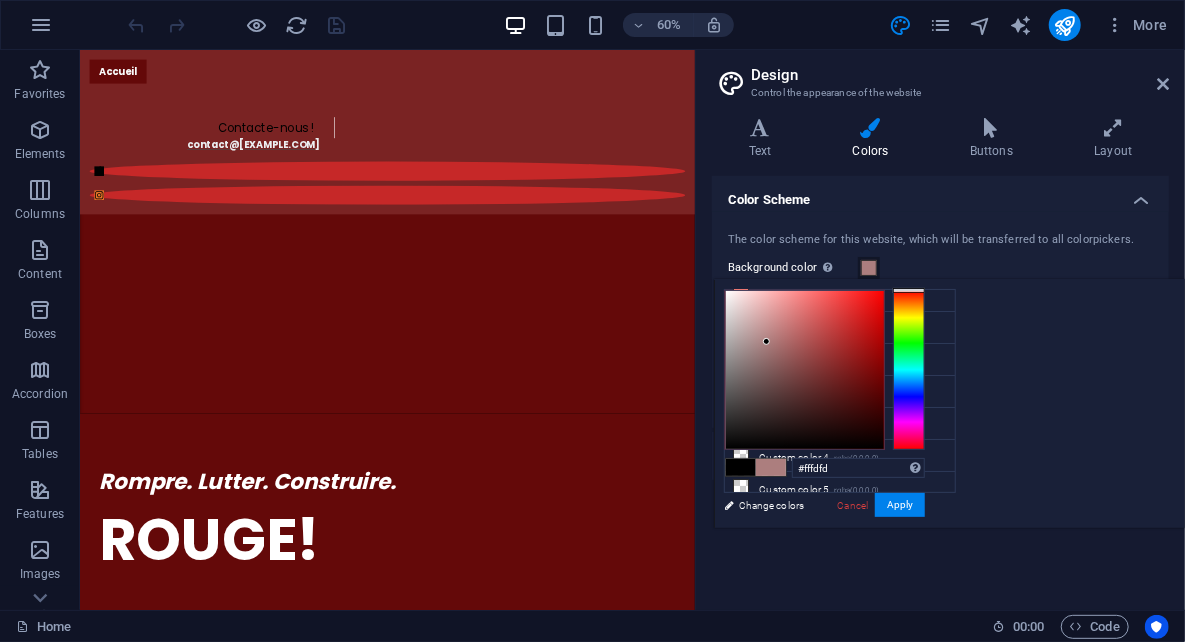 type on "#ffffff" 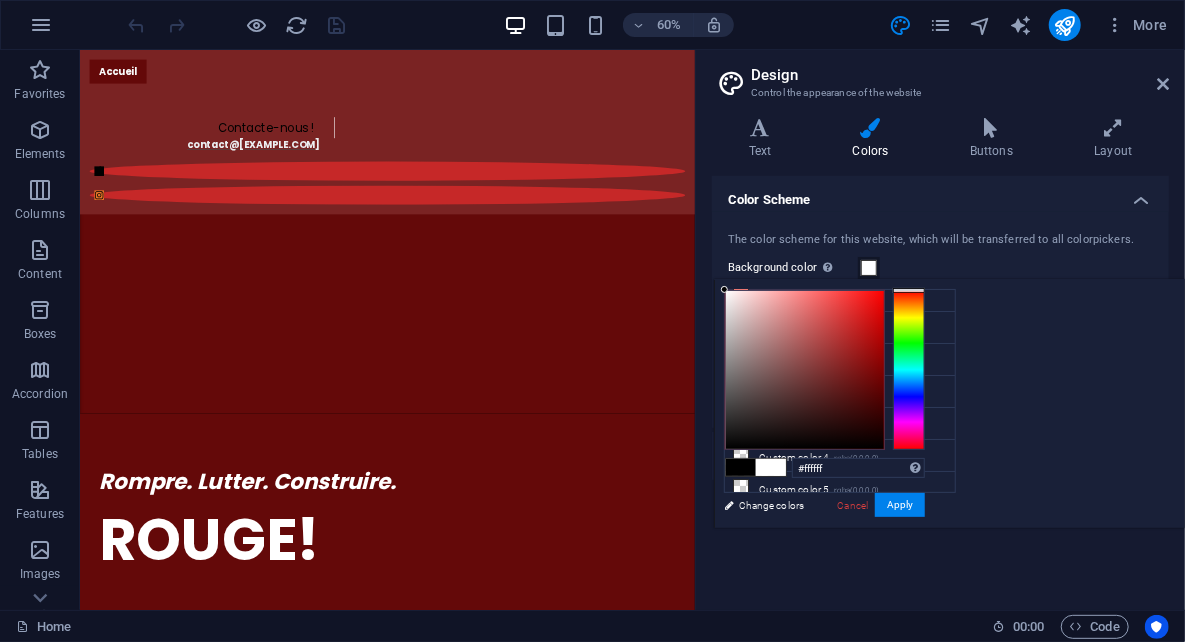 drag, startPoint x: 1021, startPoint y: 354, endPoint x: 967, endPoint y: 240, distance: 126.14278 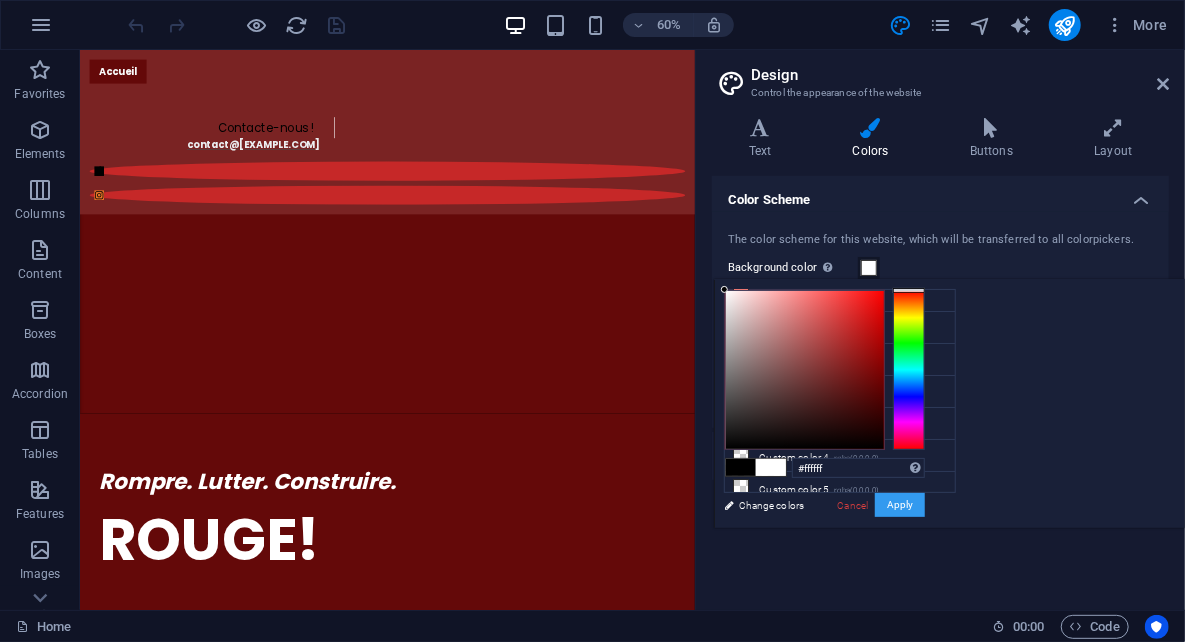 click on "Apply" at bounding box center [900, 505] 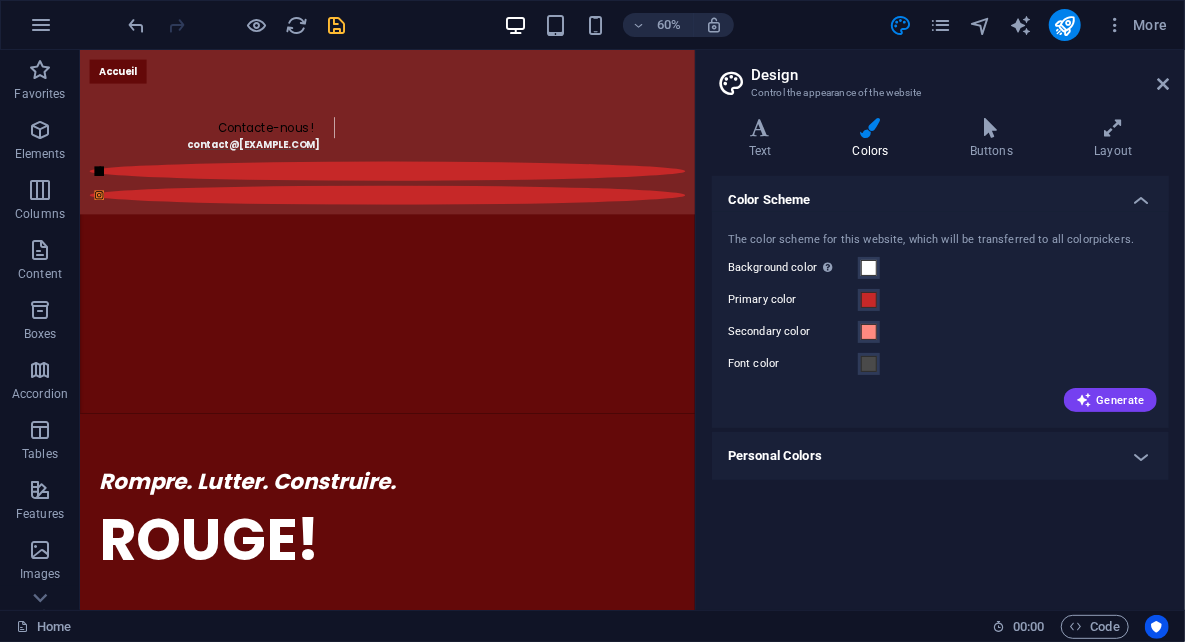 click at bounding box center (337, 25) 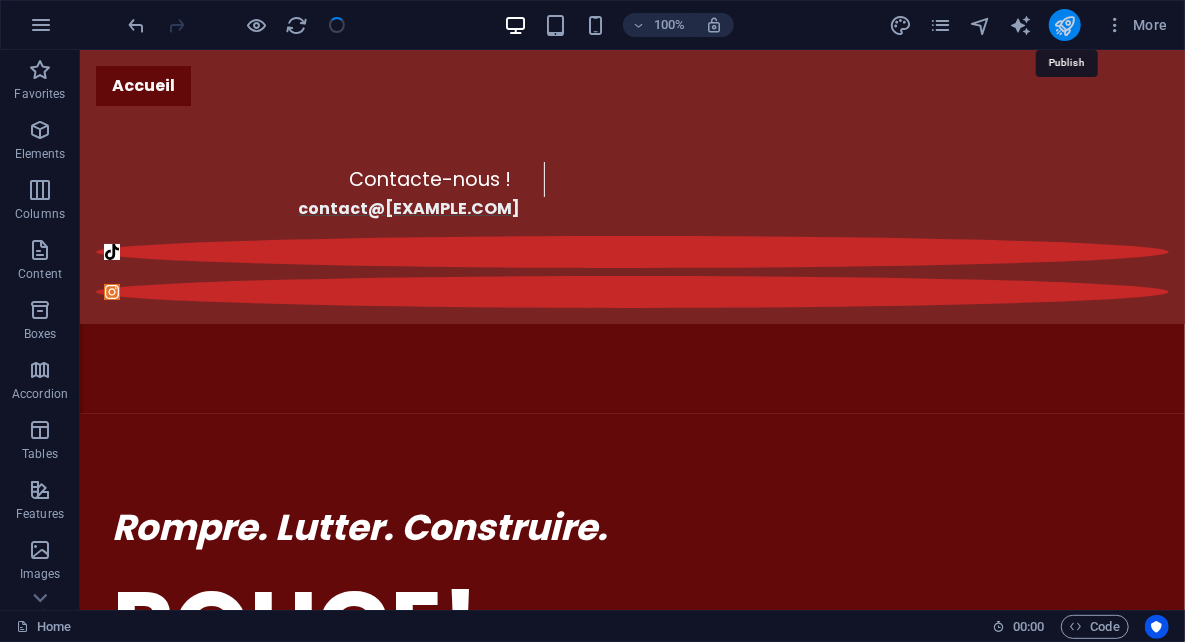 click at bounding box center [1064, 25] 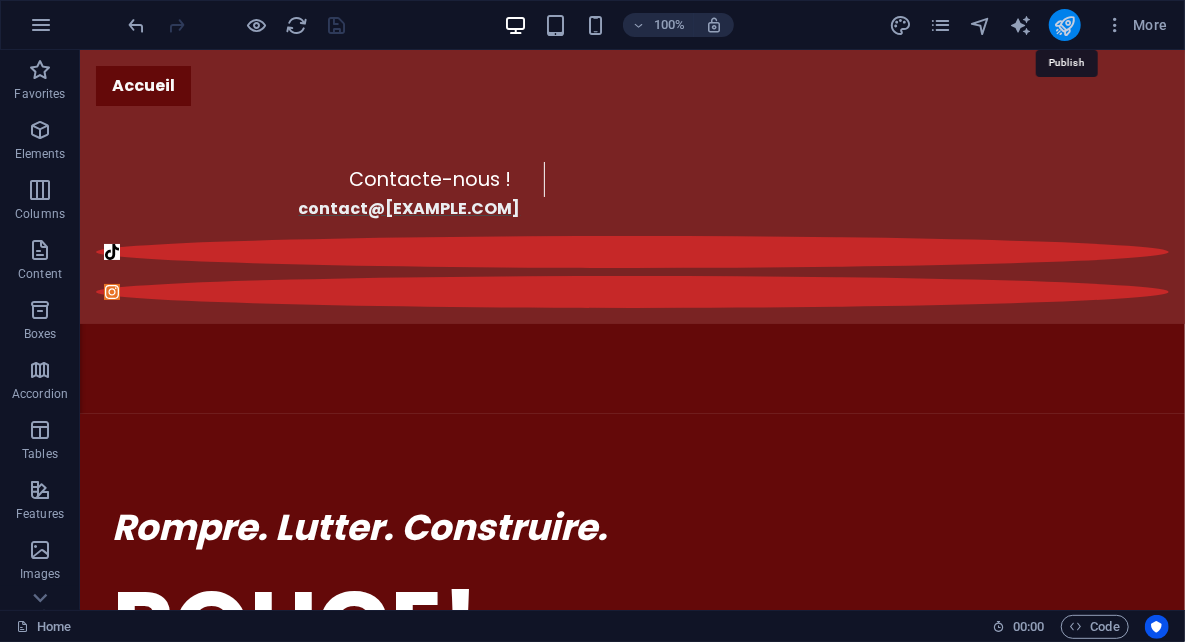 click at bounding box center [1064, 25] 